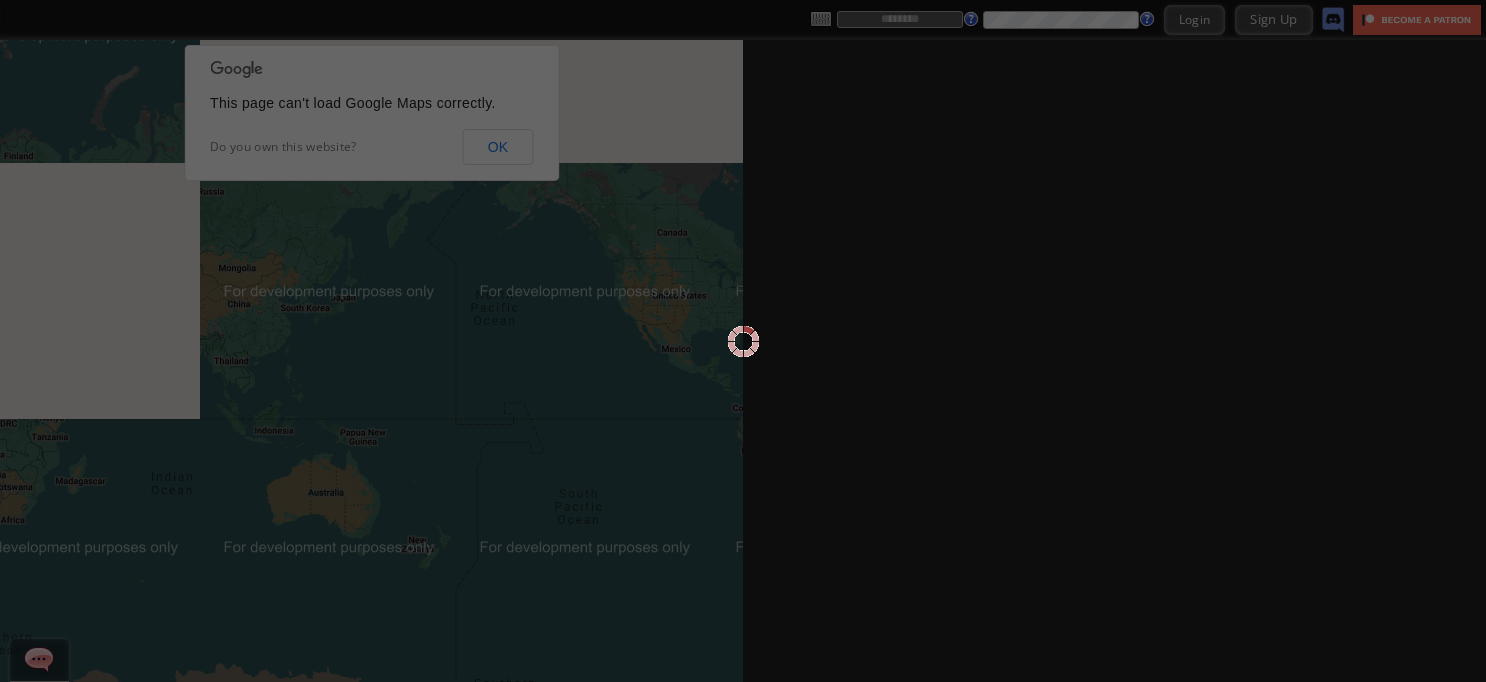 scroll, scrollTop: 0, scrollLeft: 0, axis: both 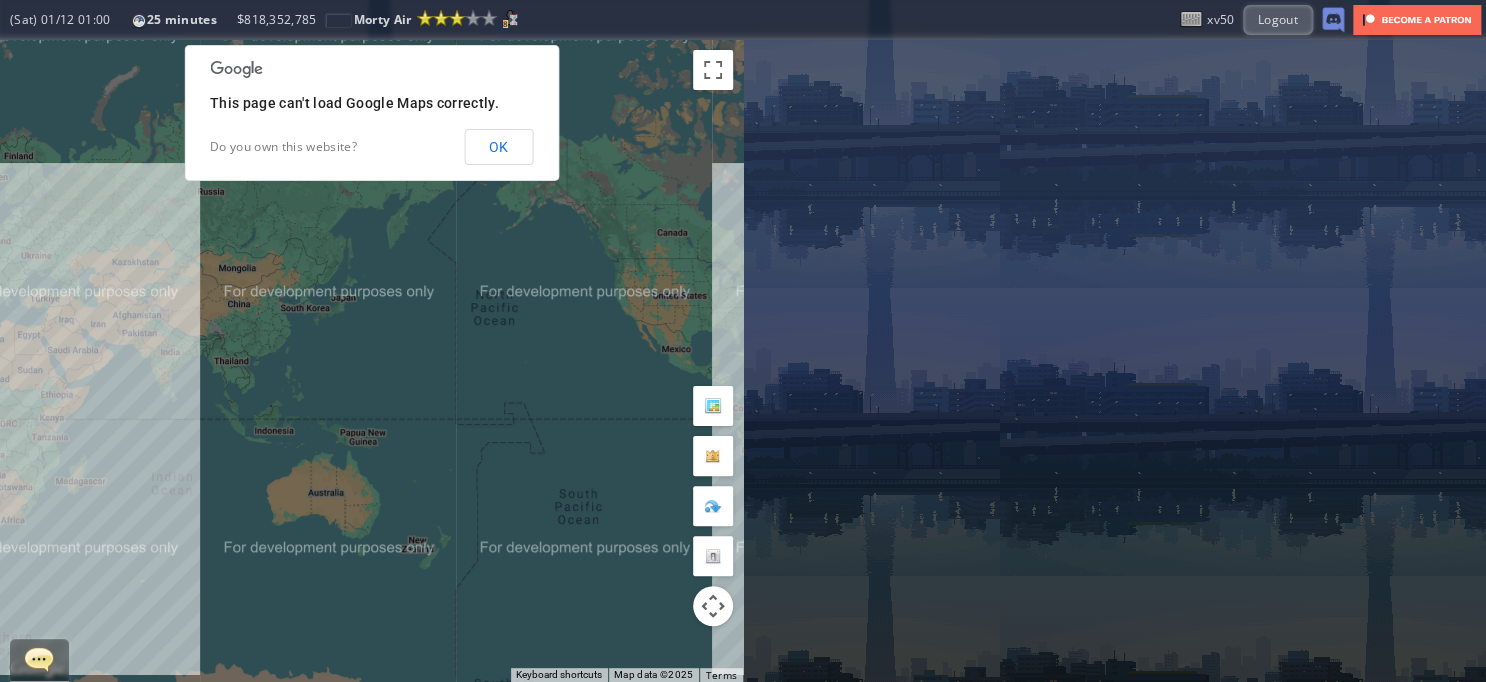 click on "Top Transit PAX
Alliance
Other
Animated
Economy
Business
First
week(s) ago
Exit Passenger Map
Influence Heatmap
weeks ago
Impact
Trend
Hide Heatmap Overlay
Top Destinations
Destination
Cap (Freq)
Operators
Exit Airport Flight Map
(Sat) 01/12 01:00
25 minutes
Reputation:  102.37    Lesser International Airline (Next Grade: 125)
(Sat) 01/12 01:00
25 minutes
$ 818,352,785
Morty Air
Reputation: 102.37 (Lesser International Airline) Next Grade: 125
8
Morty Air
$ 818,352,785
8" at bounding box center [743, 341] 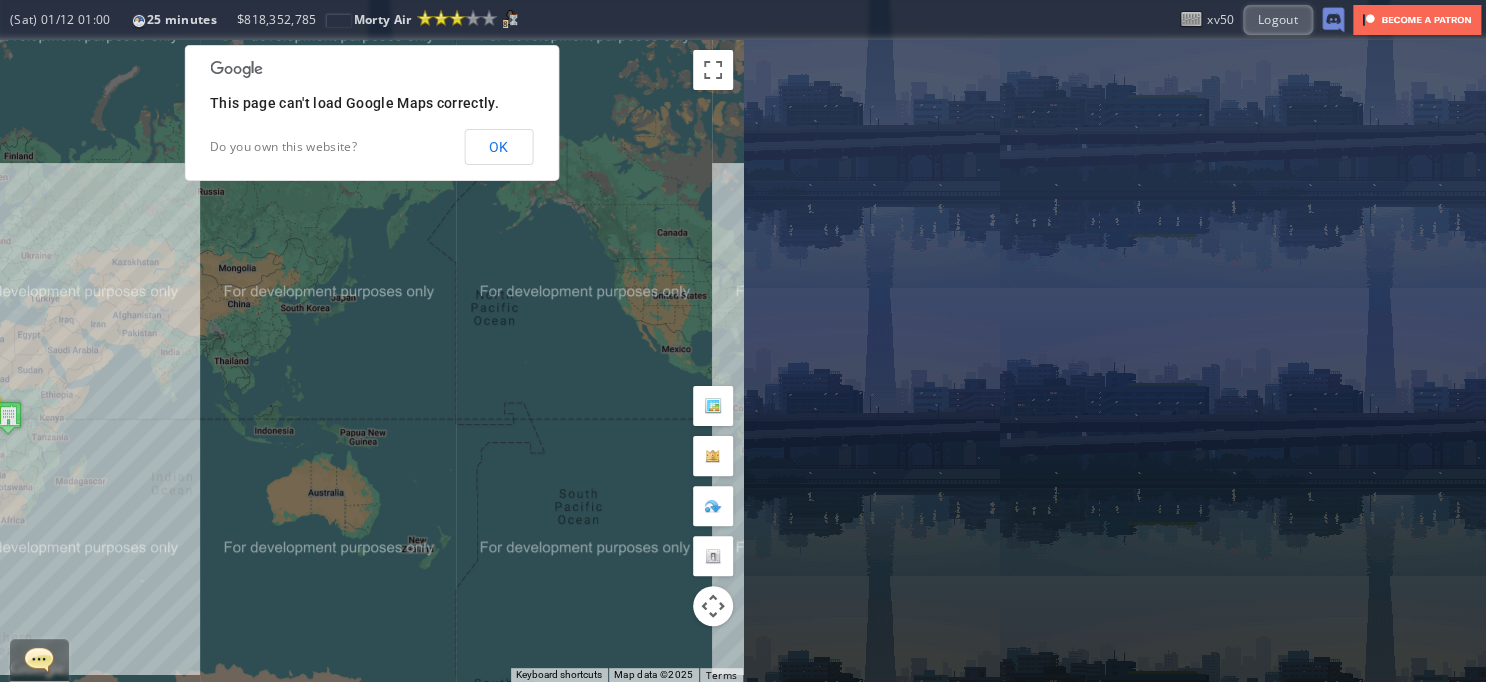 click on "OK" at bounding box center (498, 147) 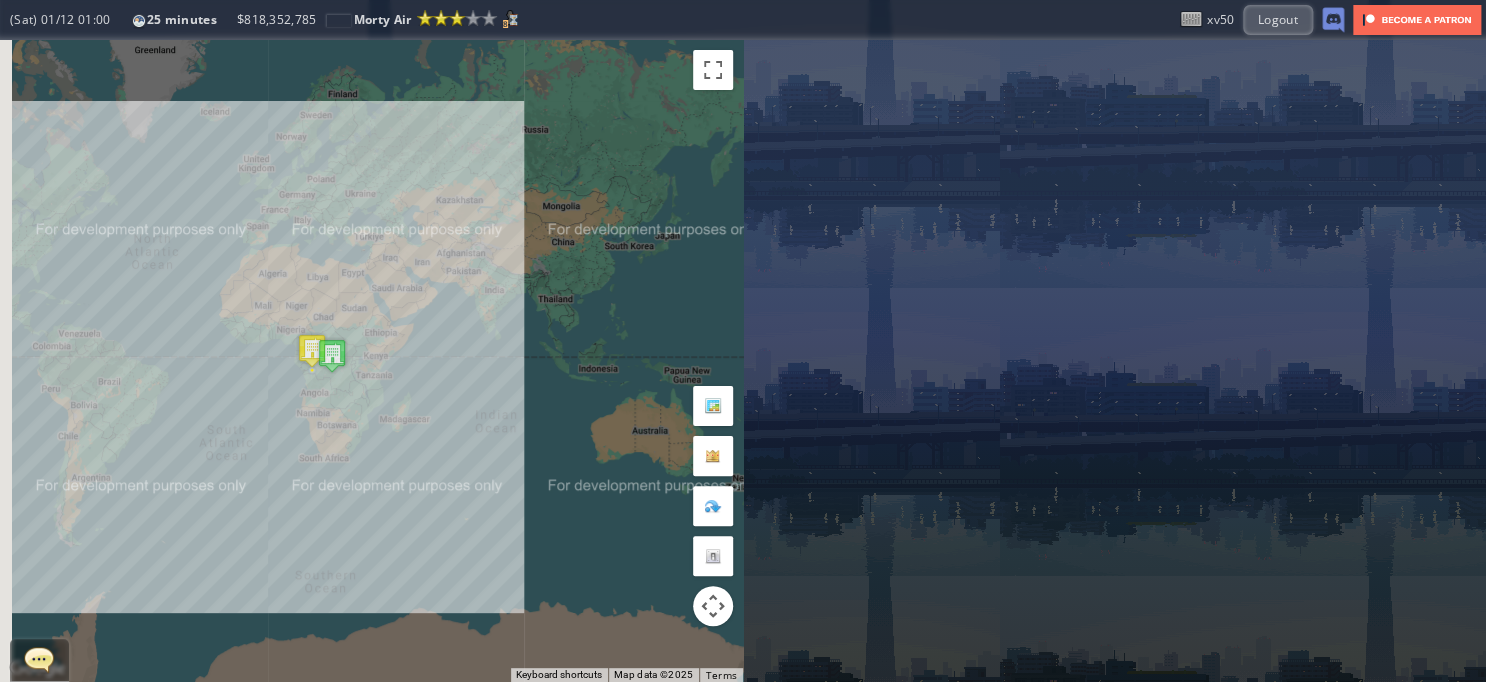 drag, startPoint x: 530, startPoint y: 249, endPoint x: 980, endPoint y: 183, distance: 454.81424 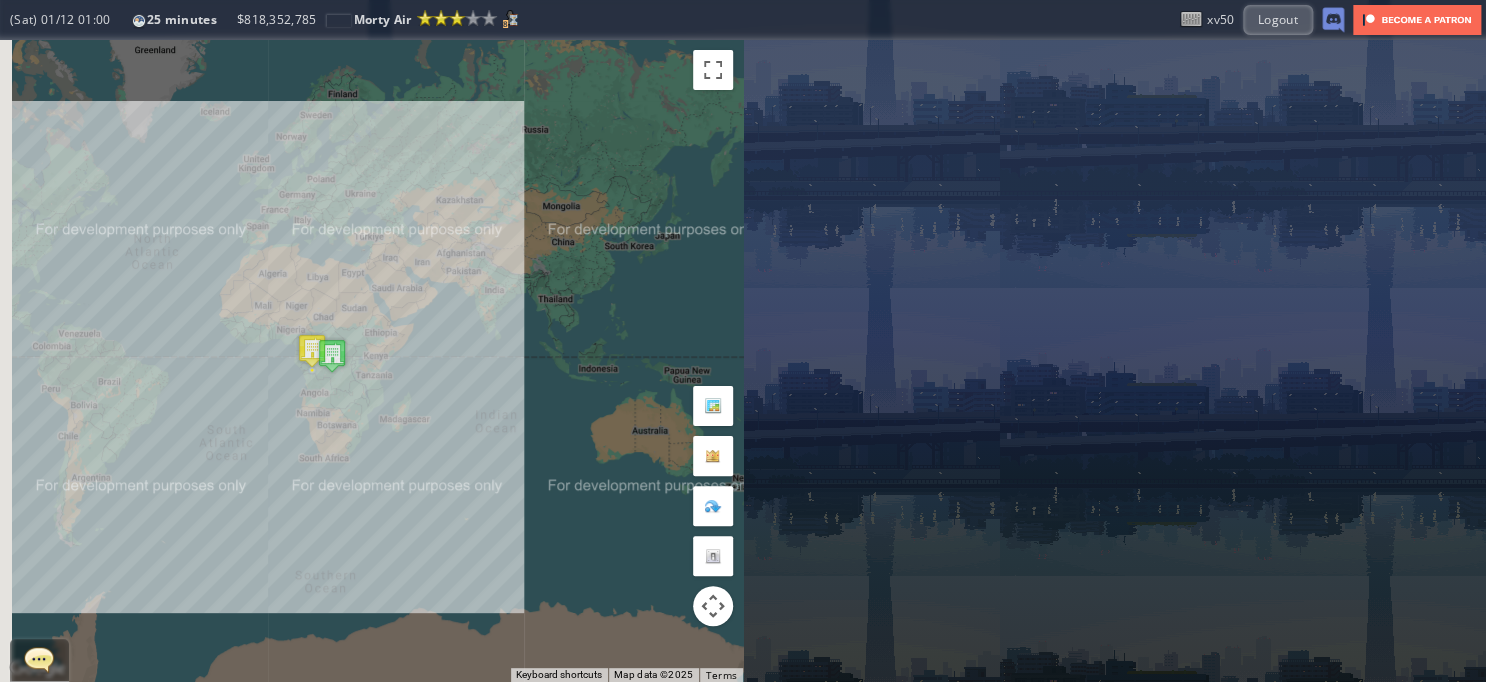 click on "← Move left → Move right ↑ Move up ↓ Move down + Zoom in - Zoom out Home Jump left by 75% End Jump right by 75% Page Up Jump up by 75% Page Down Jump down by 75% To navigate, press the arrow keys. Keyboard shortcuts Map Data Map data ©2025 Map data ©2025 1000 km  Click to toggle between metric and imperial units Terms Report a map error
Current Details
From:
To:
Flight Code:
Distance:
Airplane:
Price:
Overall Quality:
Overall quality is determined by:
Edit Qtr" at bounding box center (743, 361) 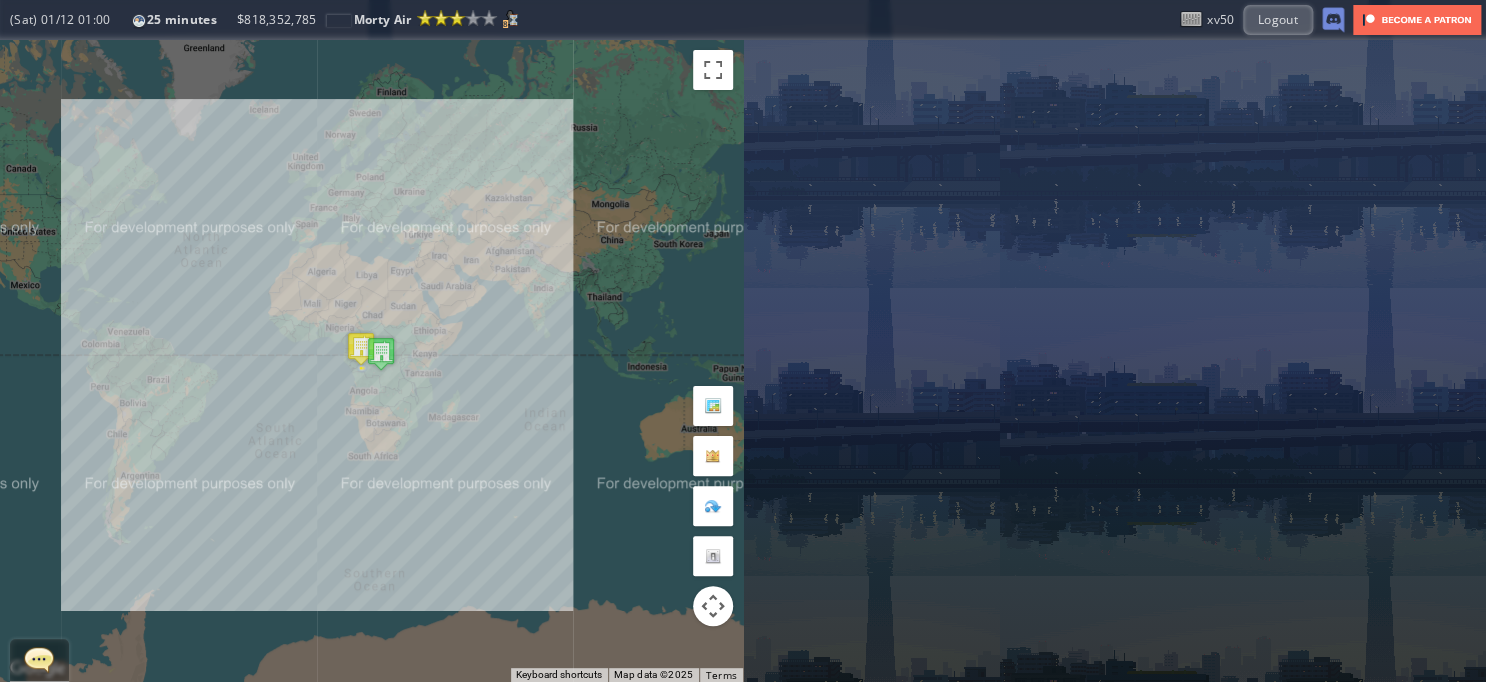 click at bounding box center [361, 348] 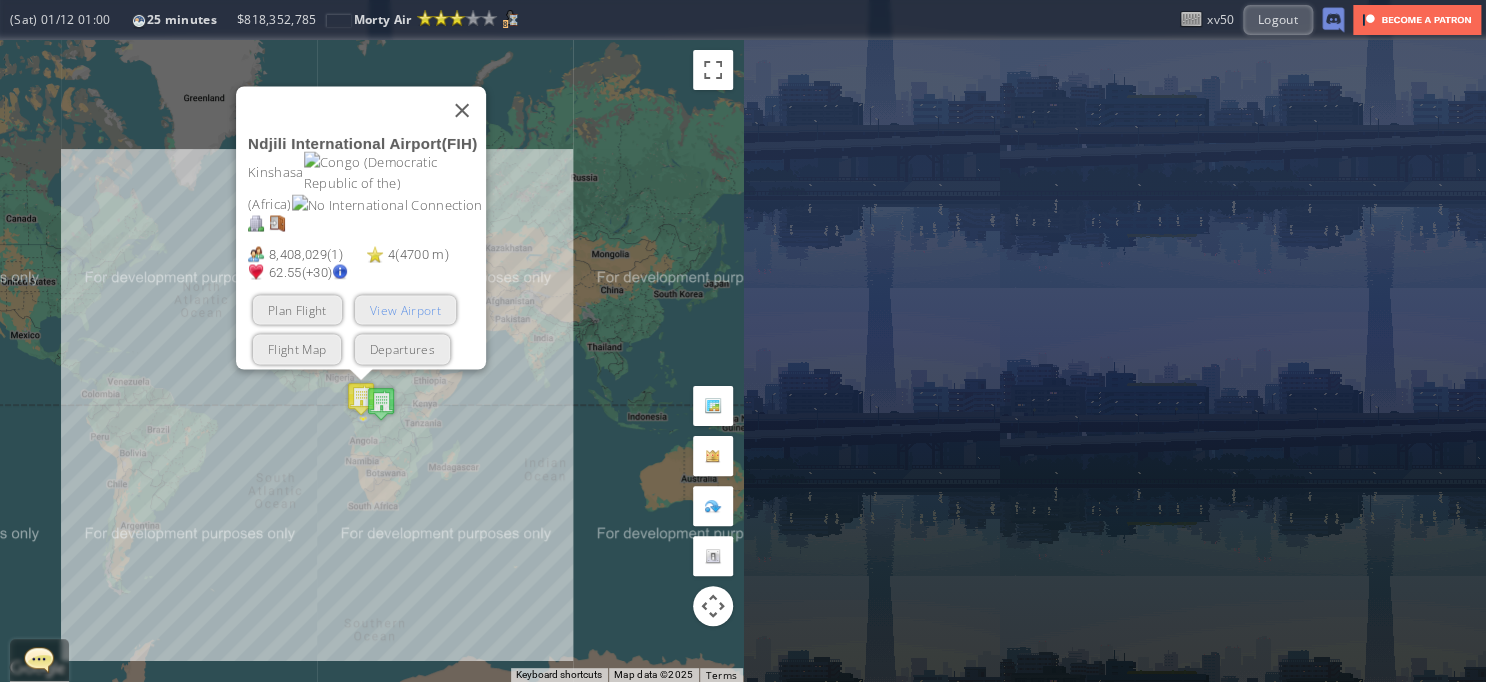 click on "View Airport" at bounding box center (404, 310) 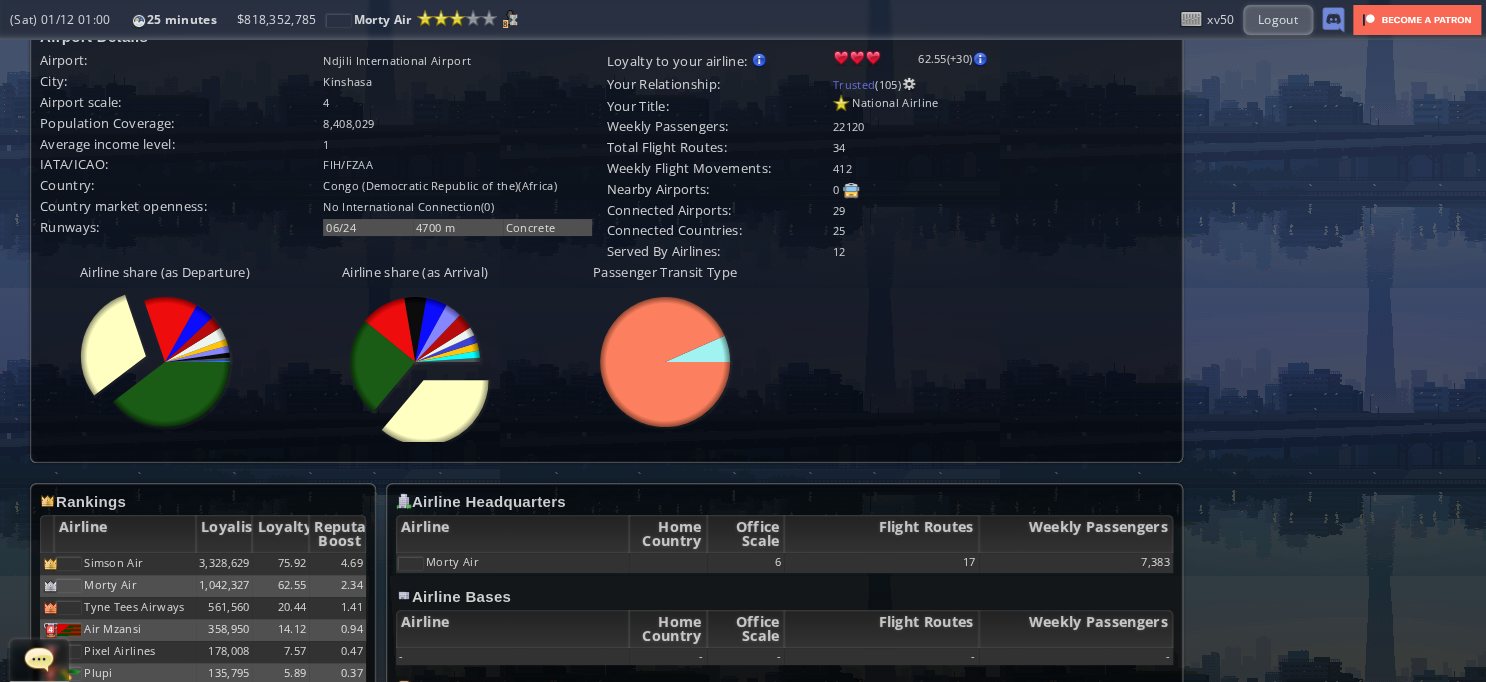 scroll, scrollTop: 600, scrollLeft: 0, axis: vertical 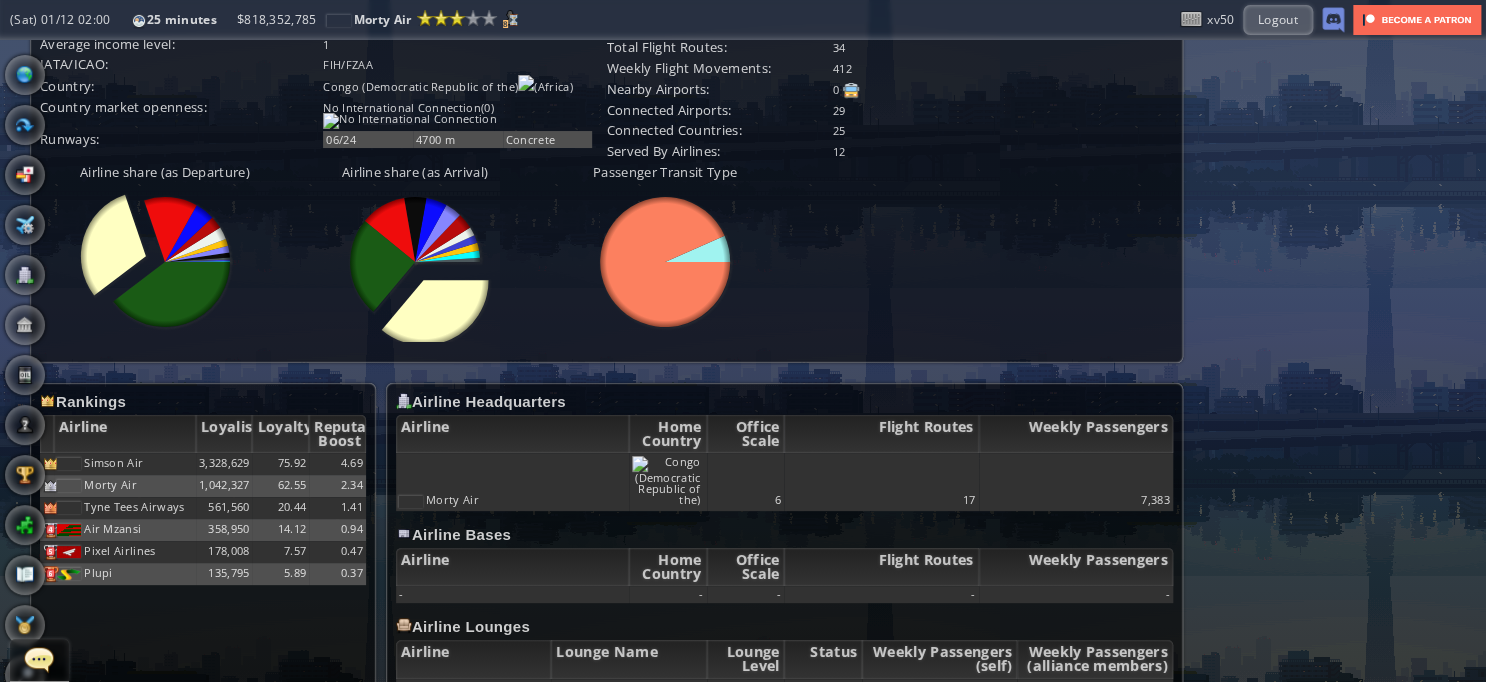 drag, startPoint x: 20, startPoint y: 245, endPoint x: 21, endPoint y: 291, distance: 46.010868 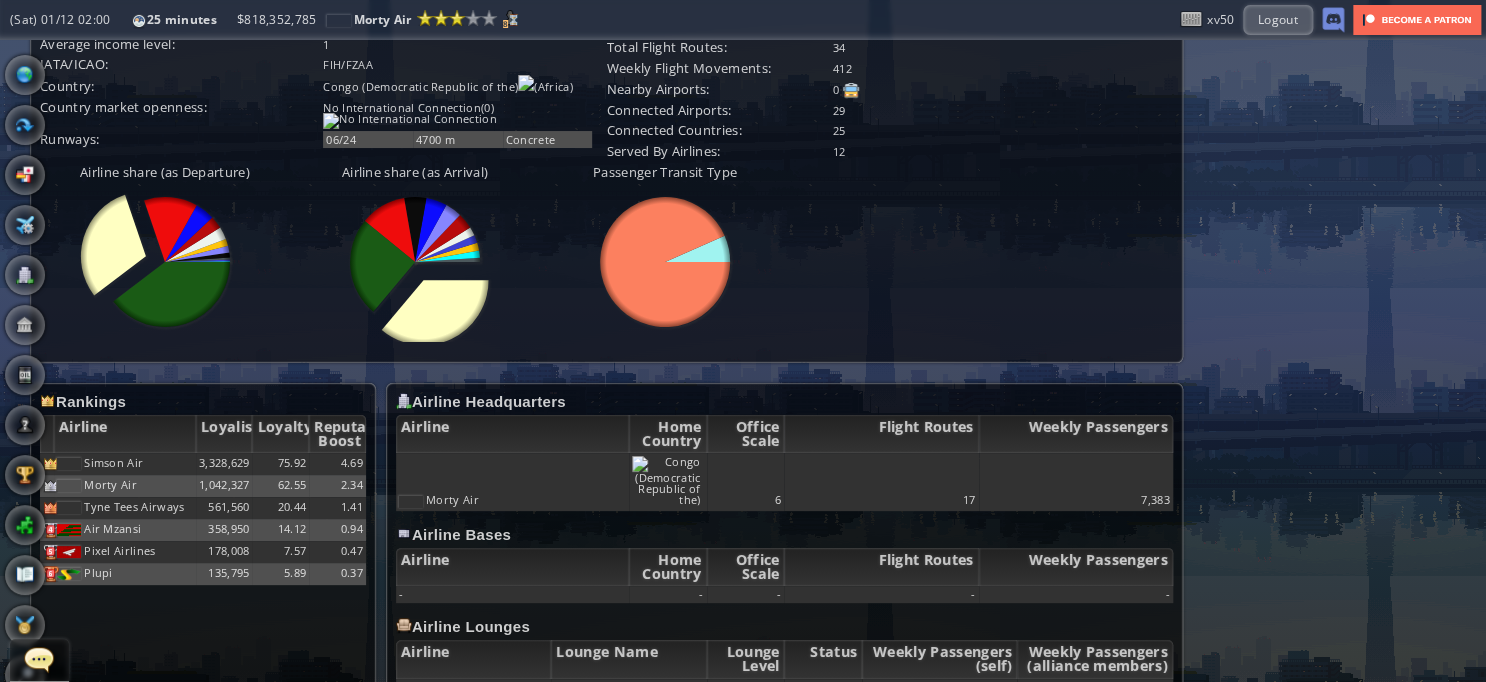 click on "Airplane" at bounding box center (25, 225) 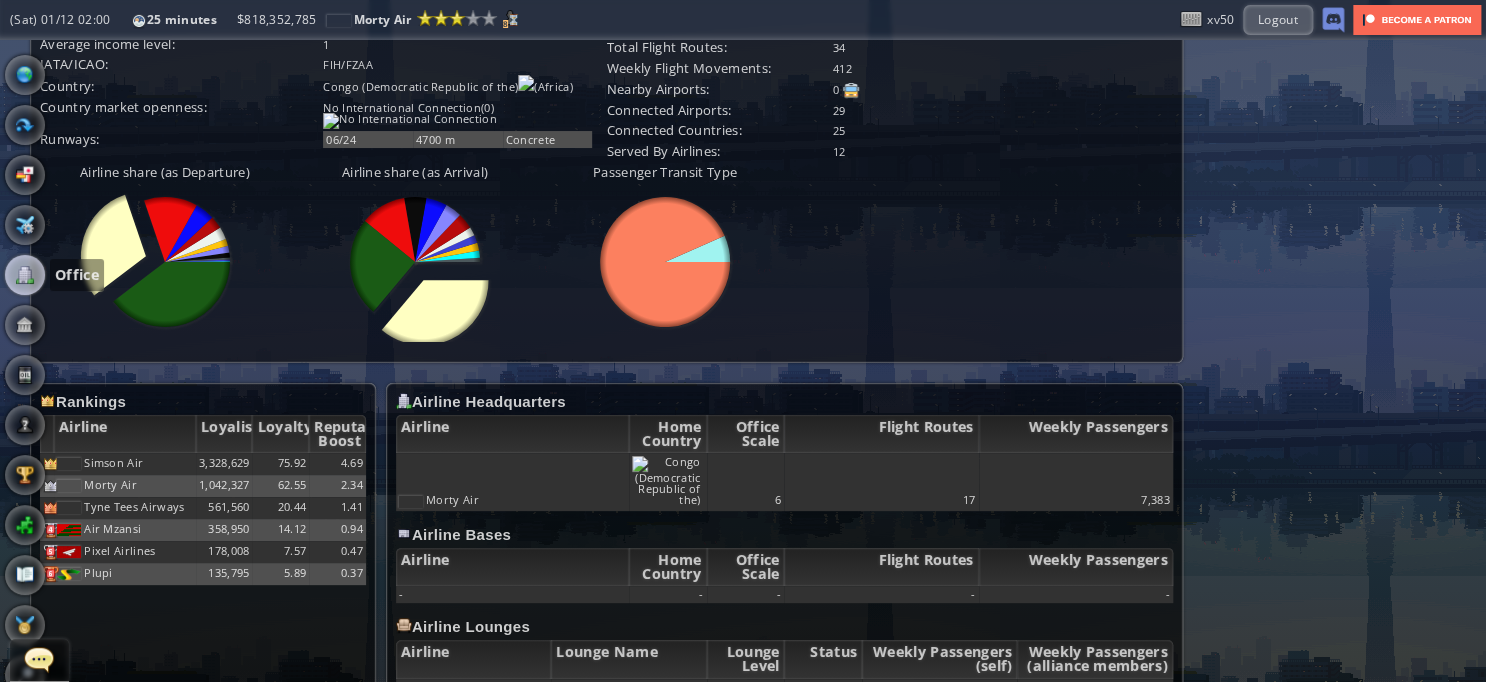 click at bounding box center (25, 275) 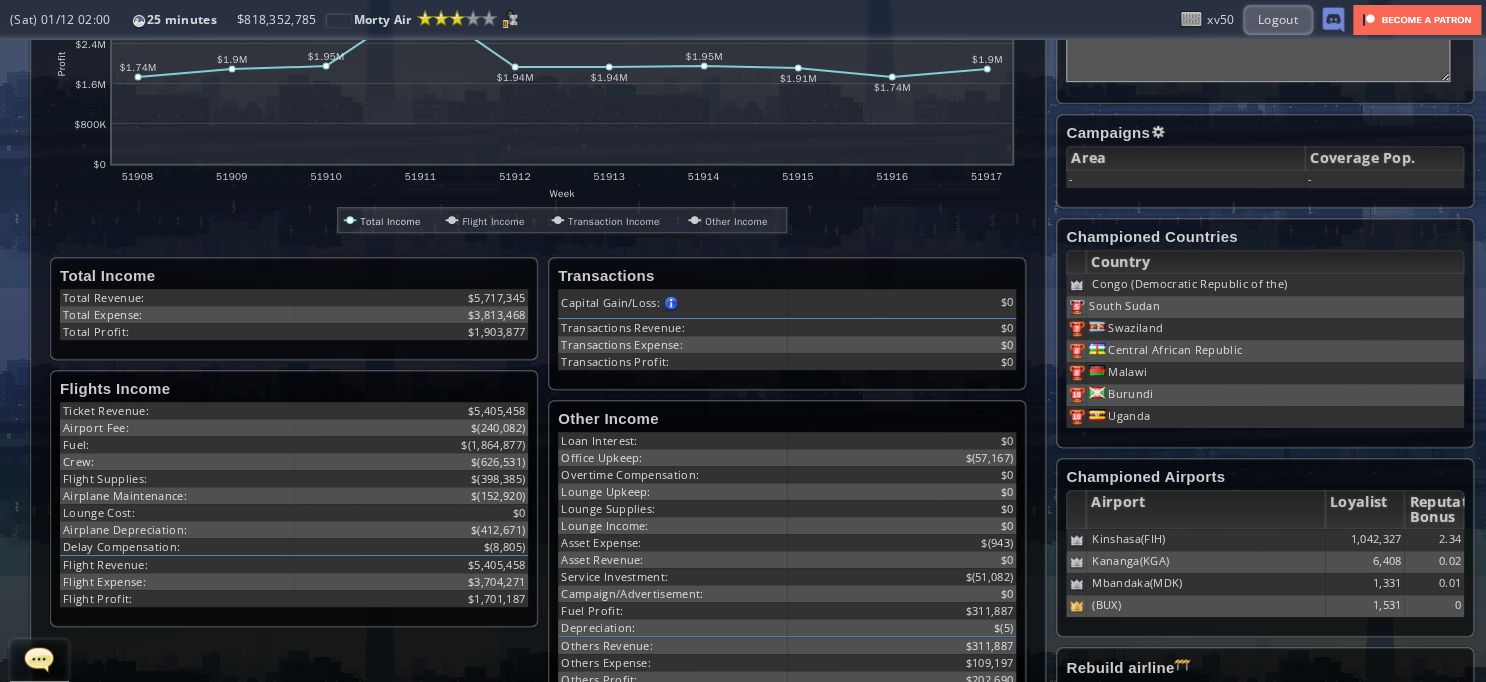 scroll, scrollTop: 0, scrollLeft: 0, axis: both 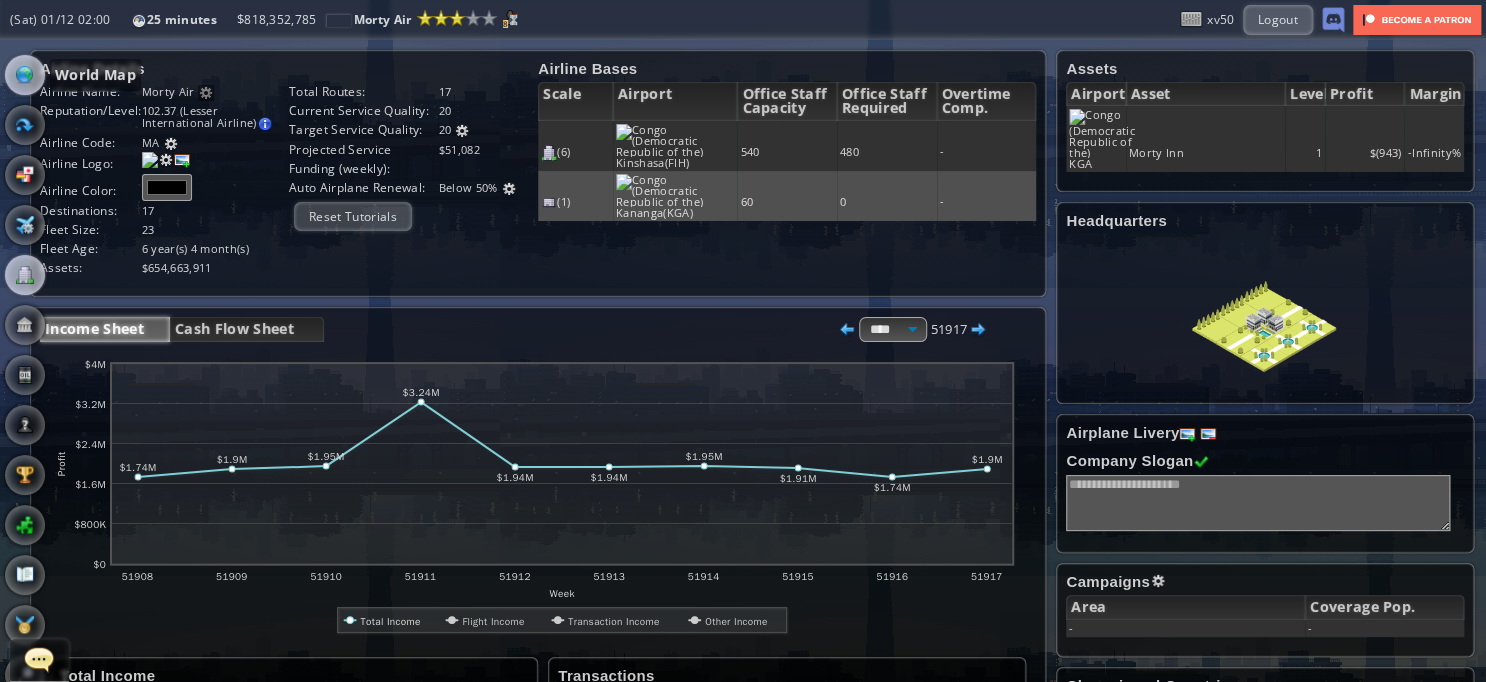 click at bounding box center [25, 75] 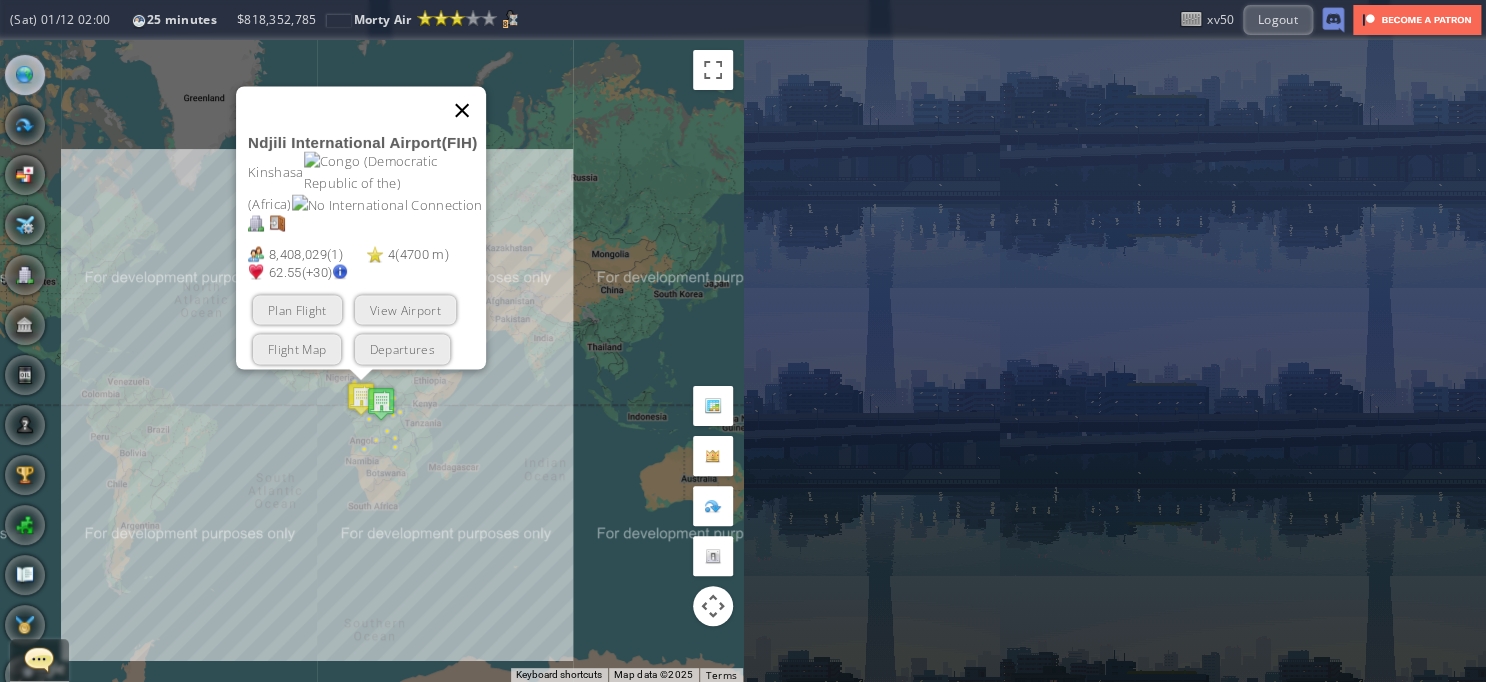 click at bounding box center [462, 110] 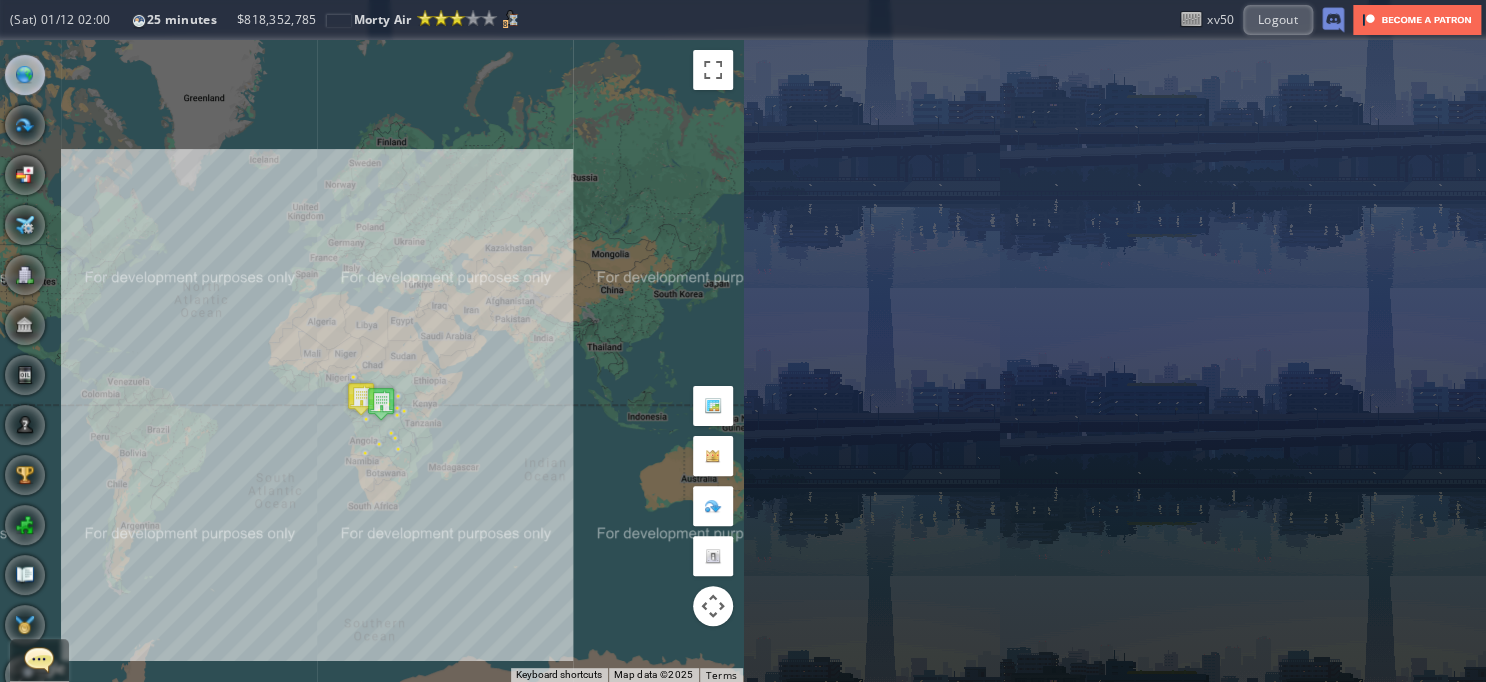 click on "Office" at bounding box center (25, 275) 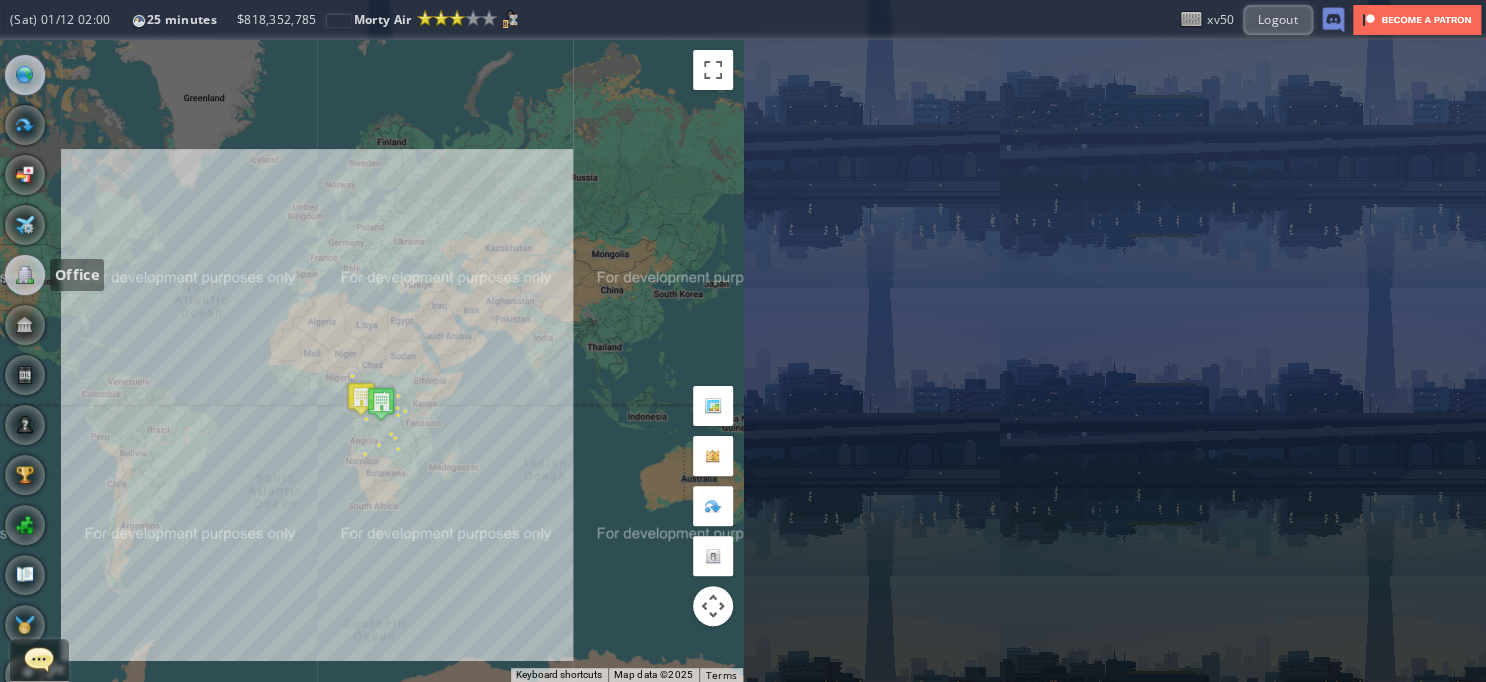click at bounding box center (25, 275) 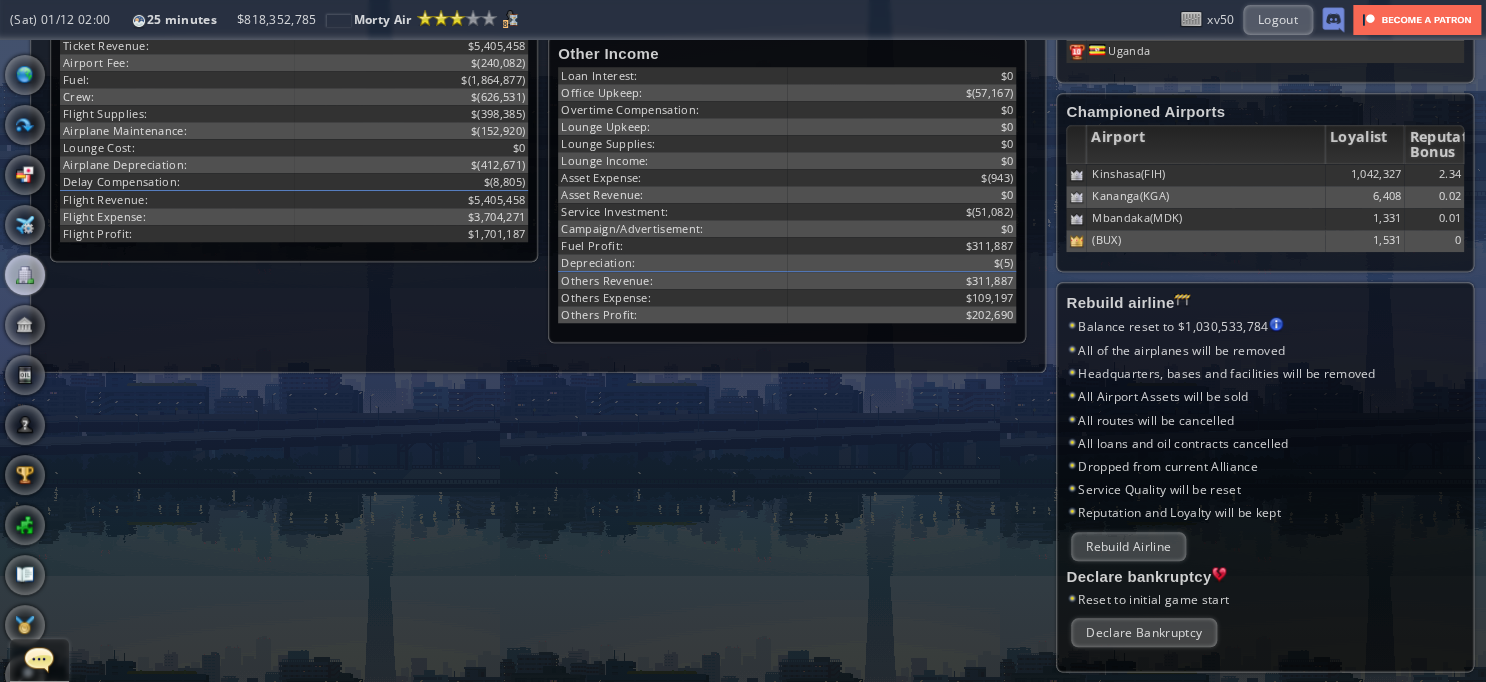scroll, scrollTop: 0, scrollLeft: 0, axis: both 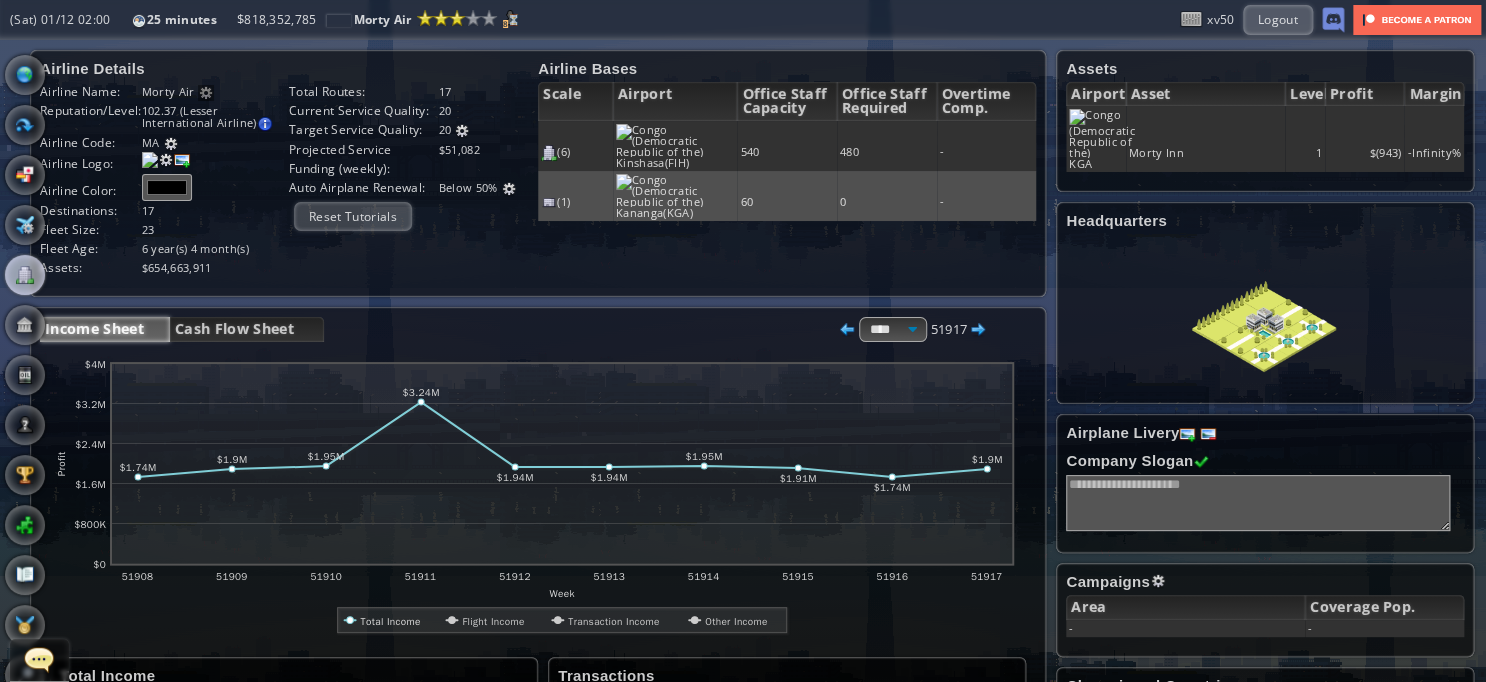 click on "Airline Details" at bounding box center (289, 68) 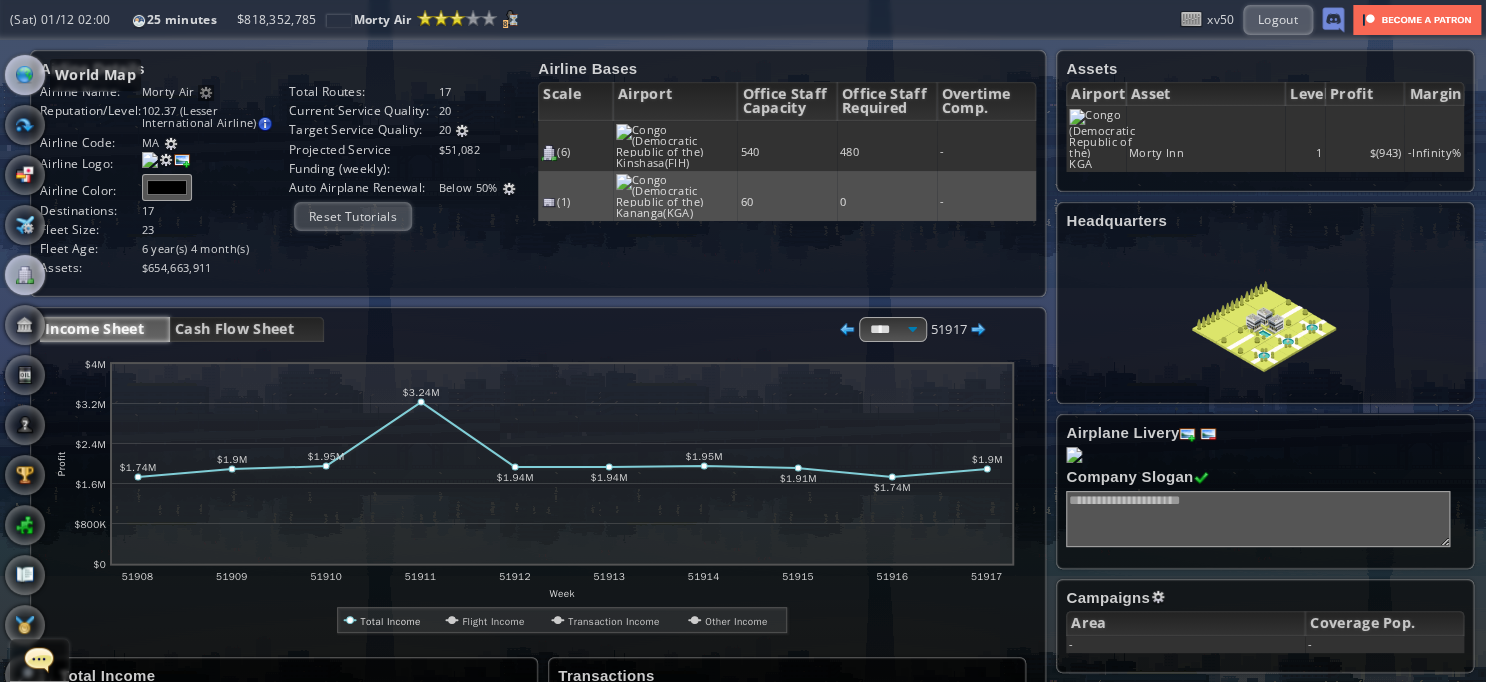 click at bounding box center [25, 75] 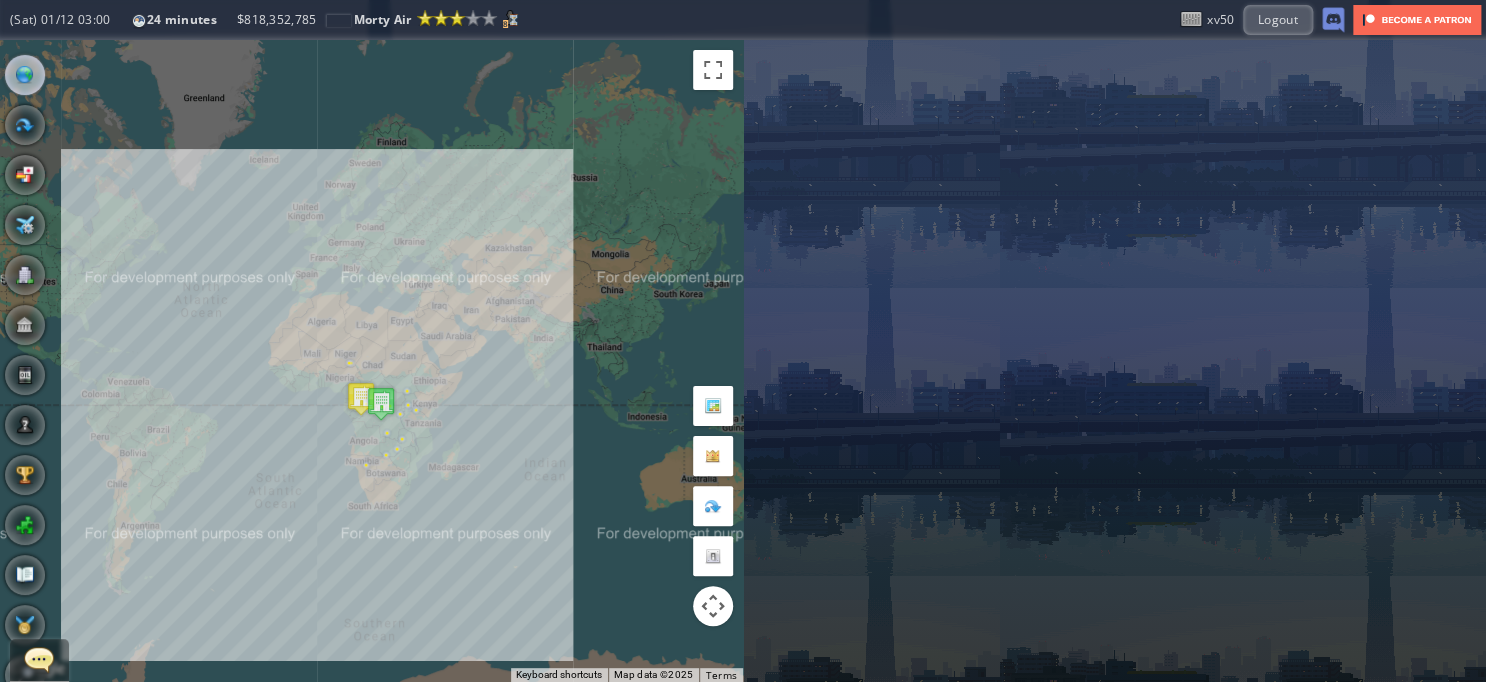 click at bounding box center (381, 403) 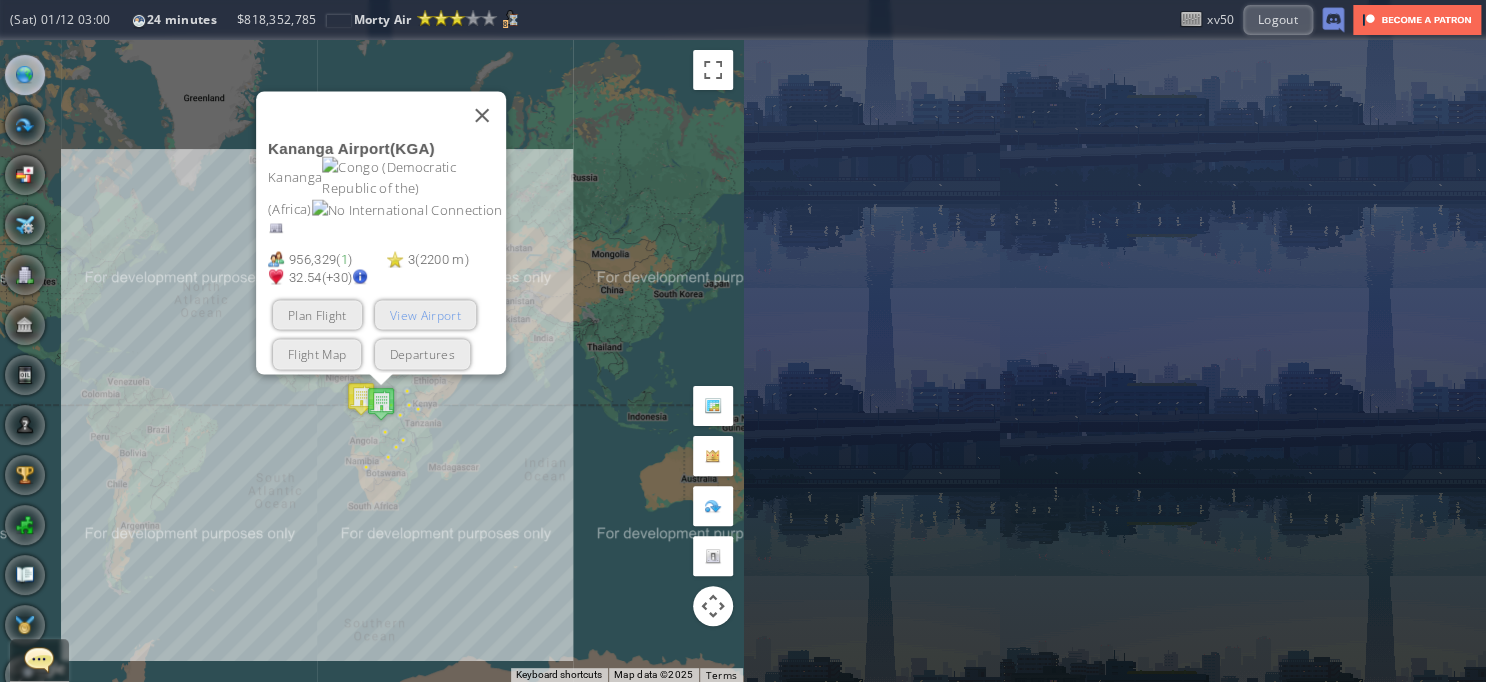 click on "View Airport" at bounding box center [424, 315] 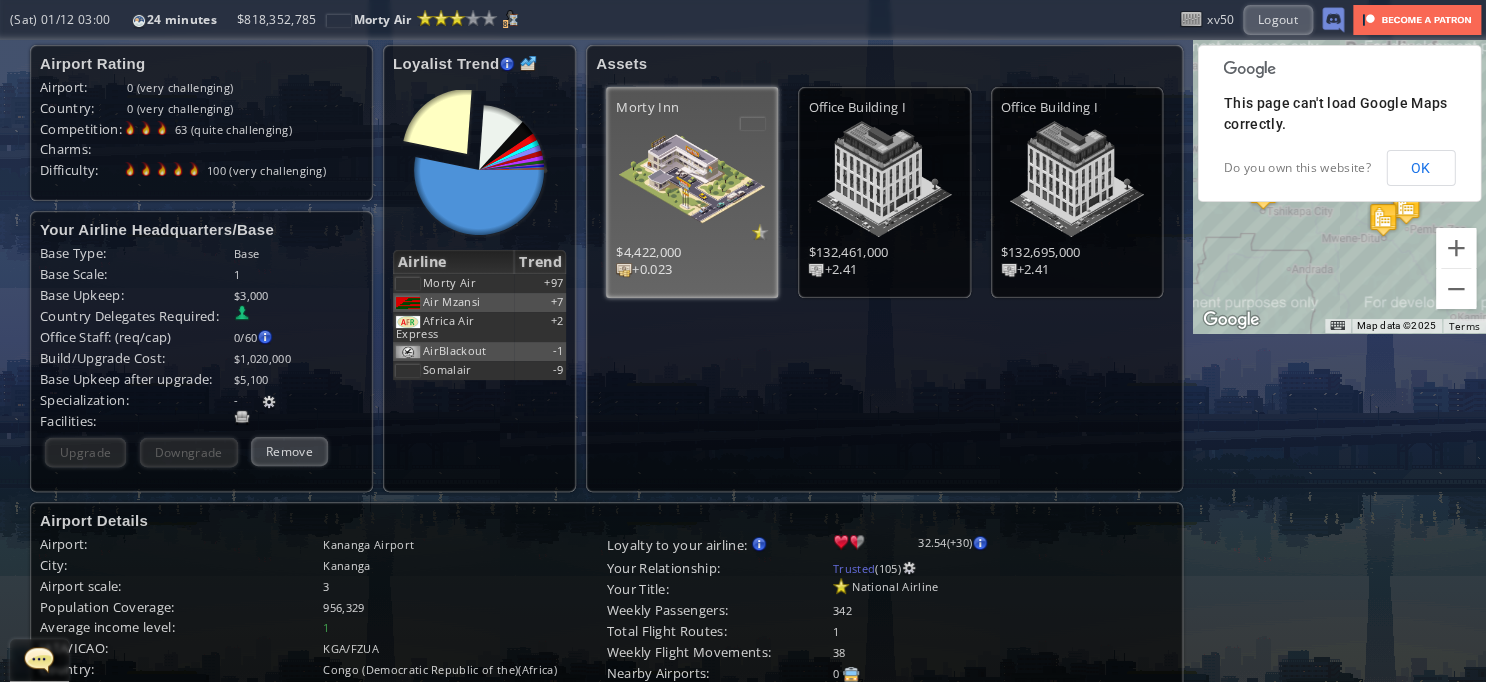 click at bounding box center [692, 179] 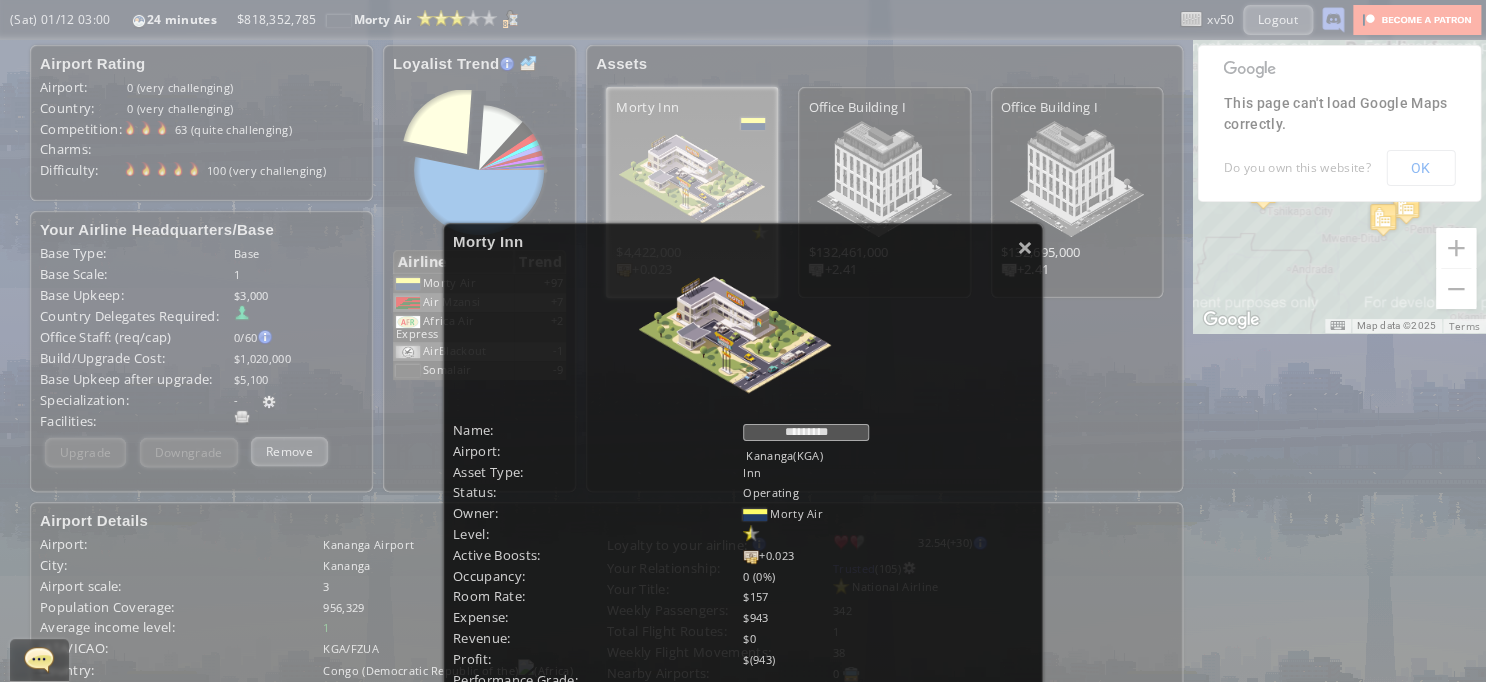 scroll, scrollTop: 200, scrollLeft: 0, axis: vertical 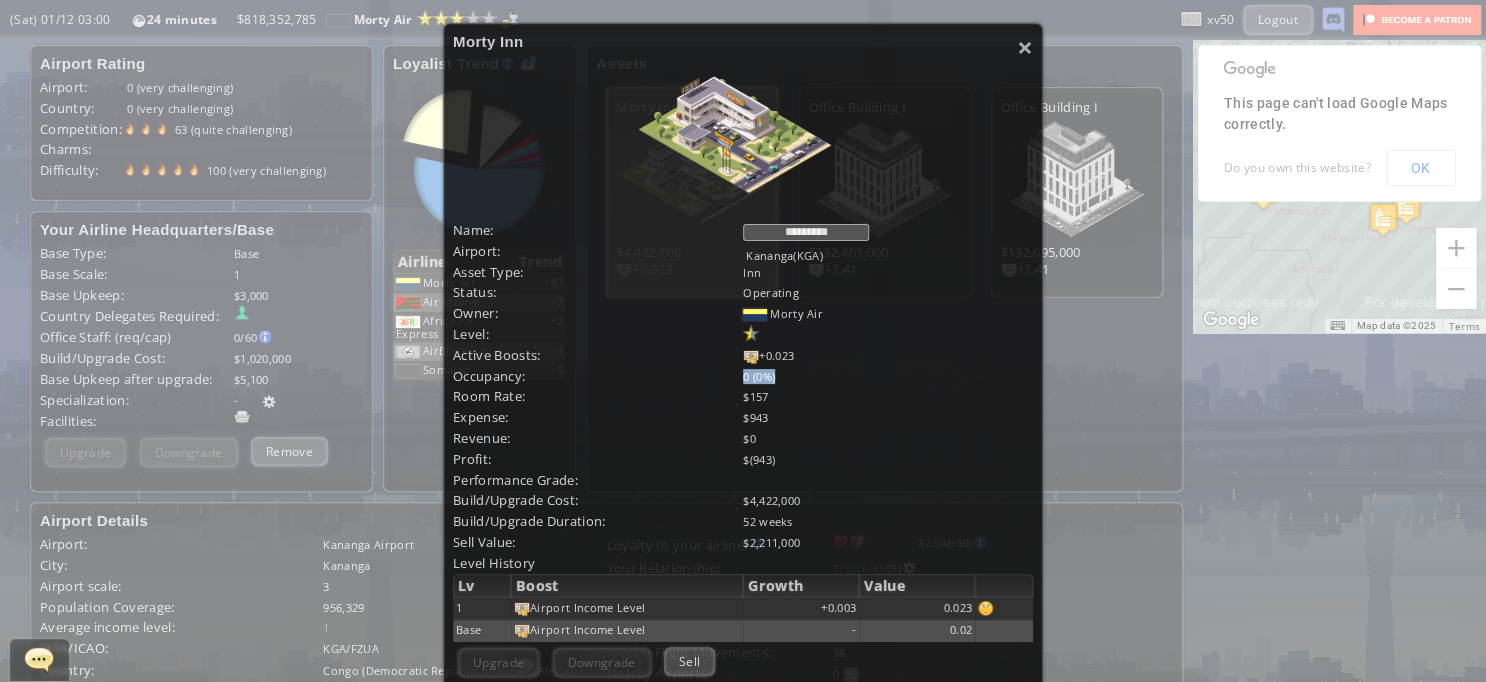 drag, startPoint x: 777, startPoint y: 375, endPoint x: 715, endPoint y: 375, distance: 62 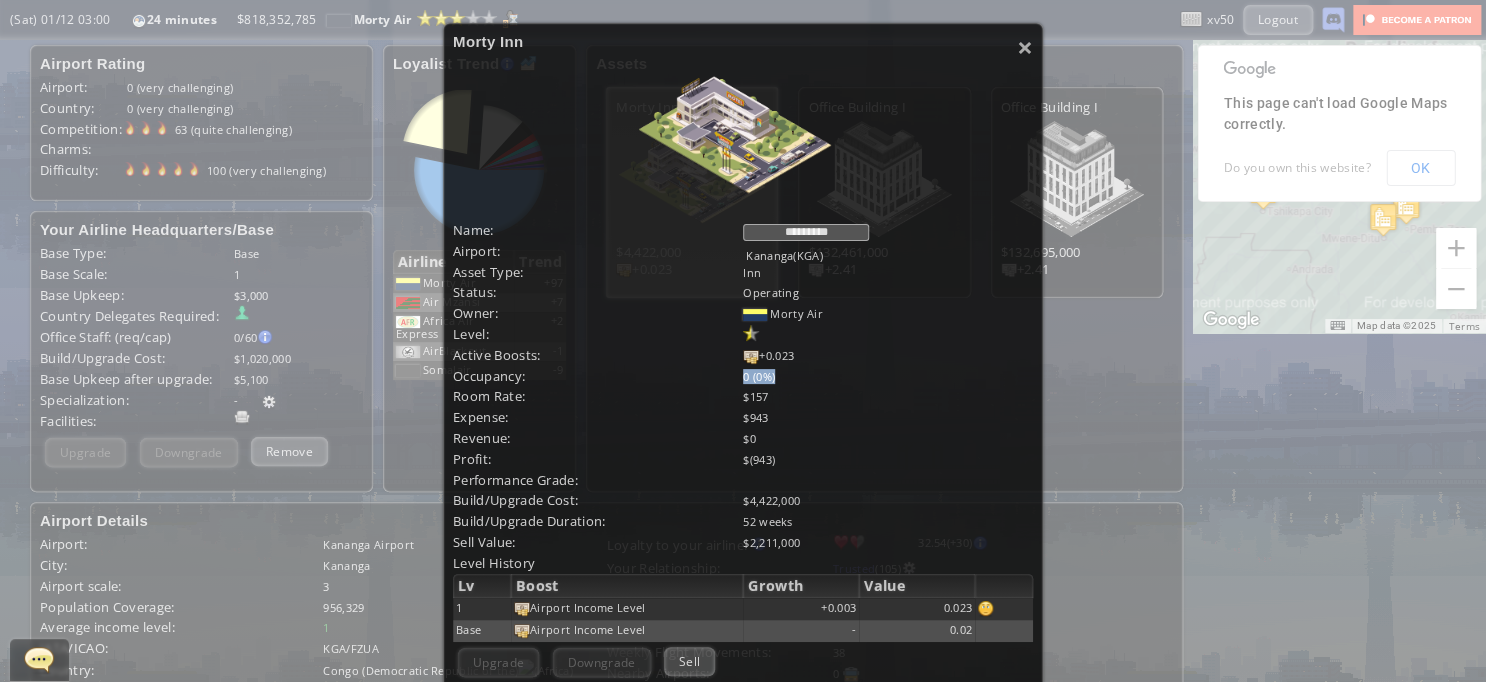 click on "Occupancy: 0 (0%)" at bounding box center (743, 376) 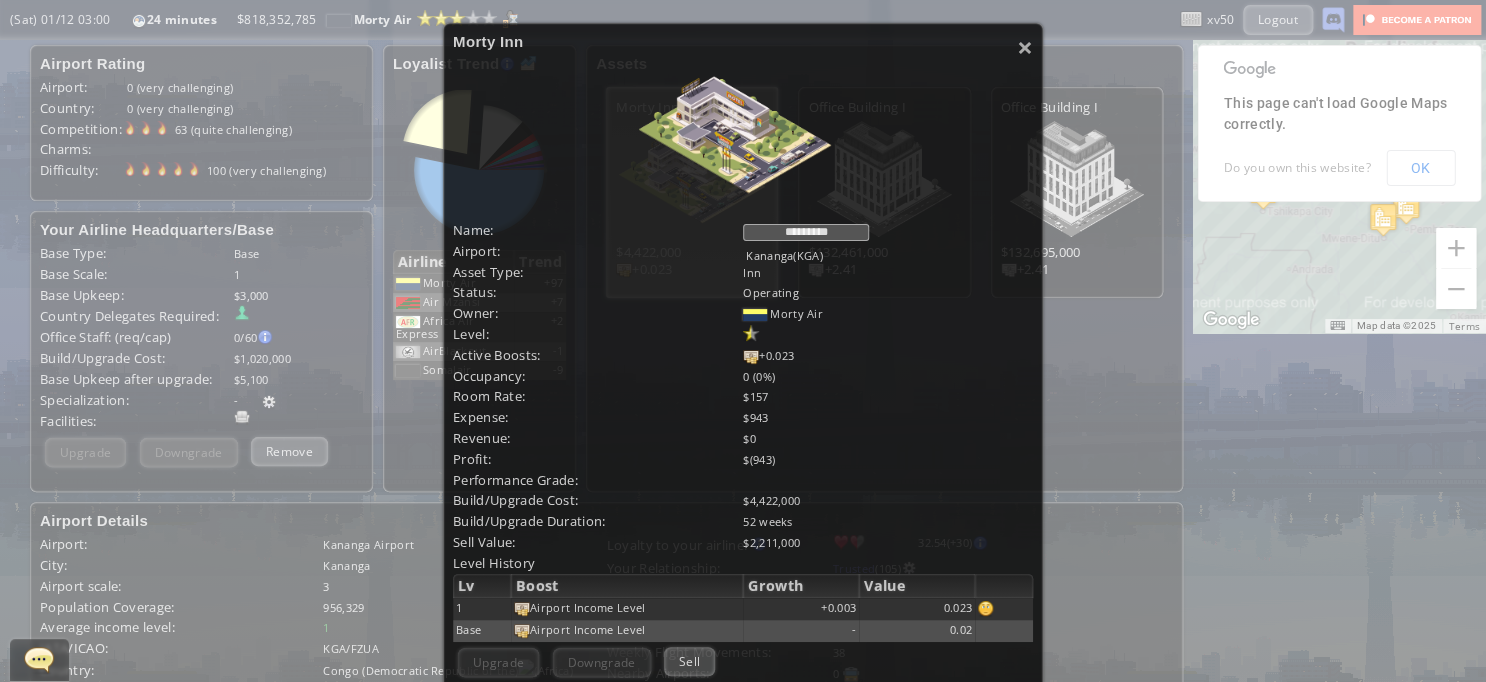click on "$157" at bounding box center [888, 376] 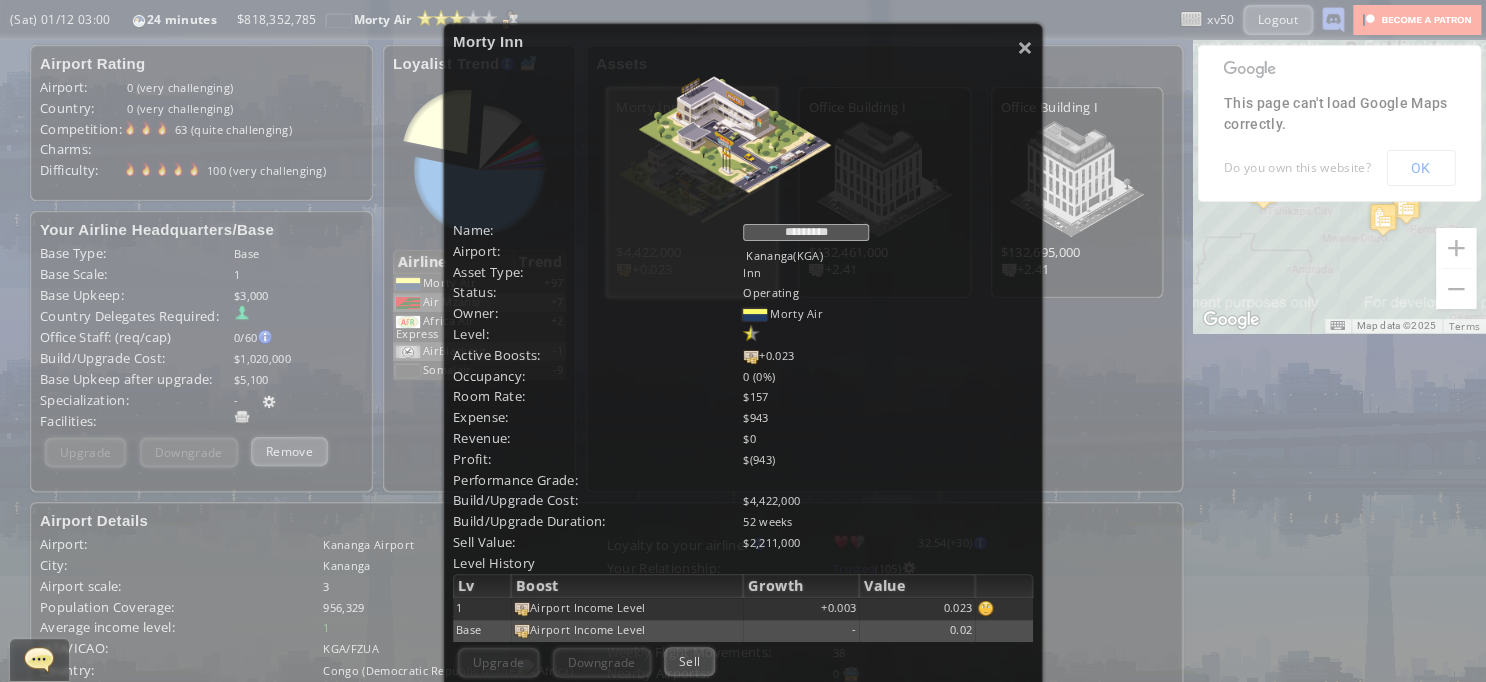 scroll, scrollTop: 400, scrollLeft: 0, axis: vertical 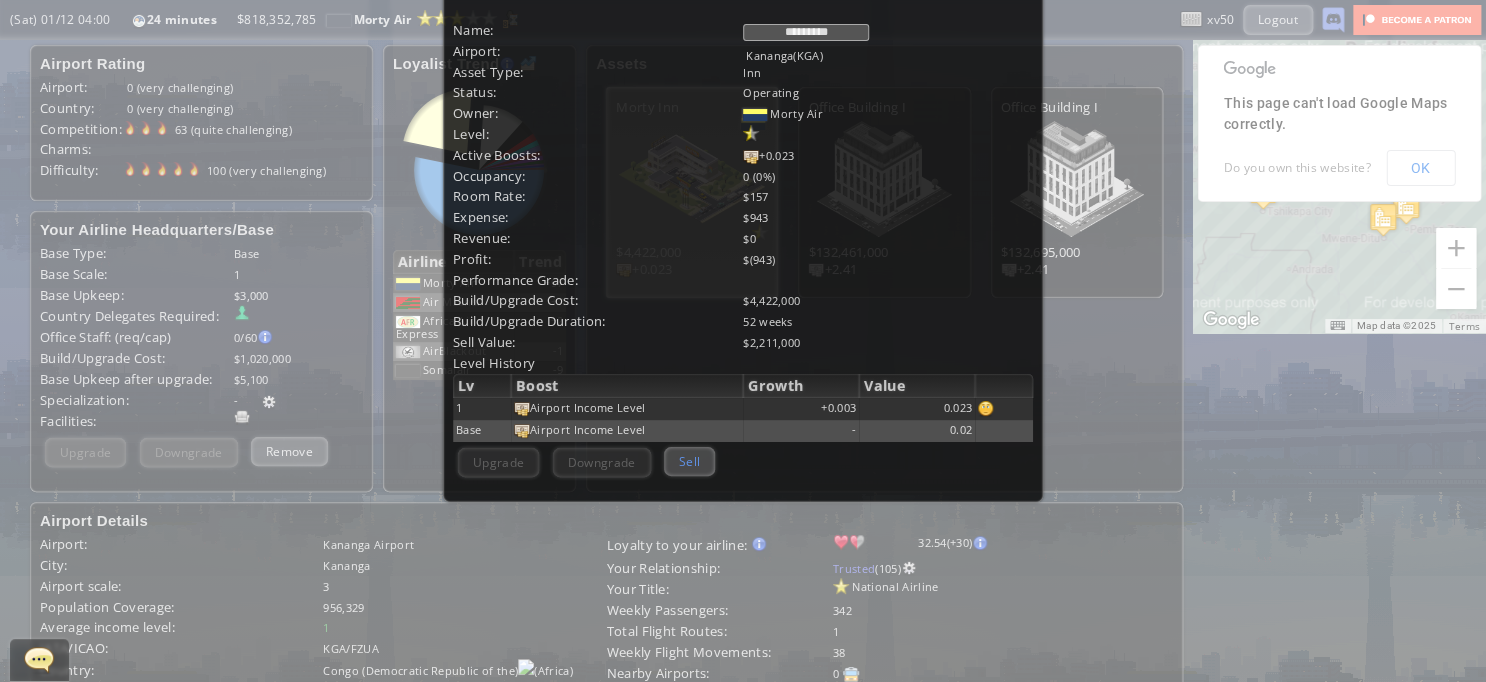 click on "Sell" at bounding box center [689, 461] 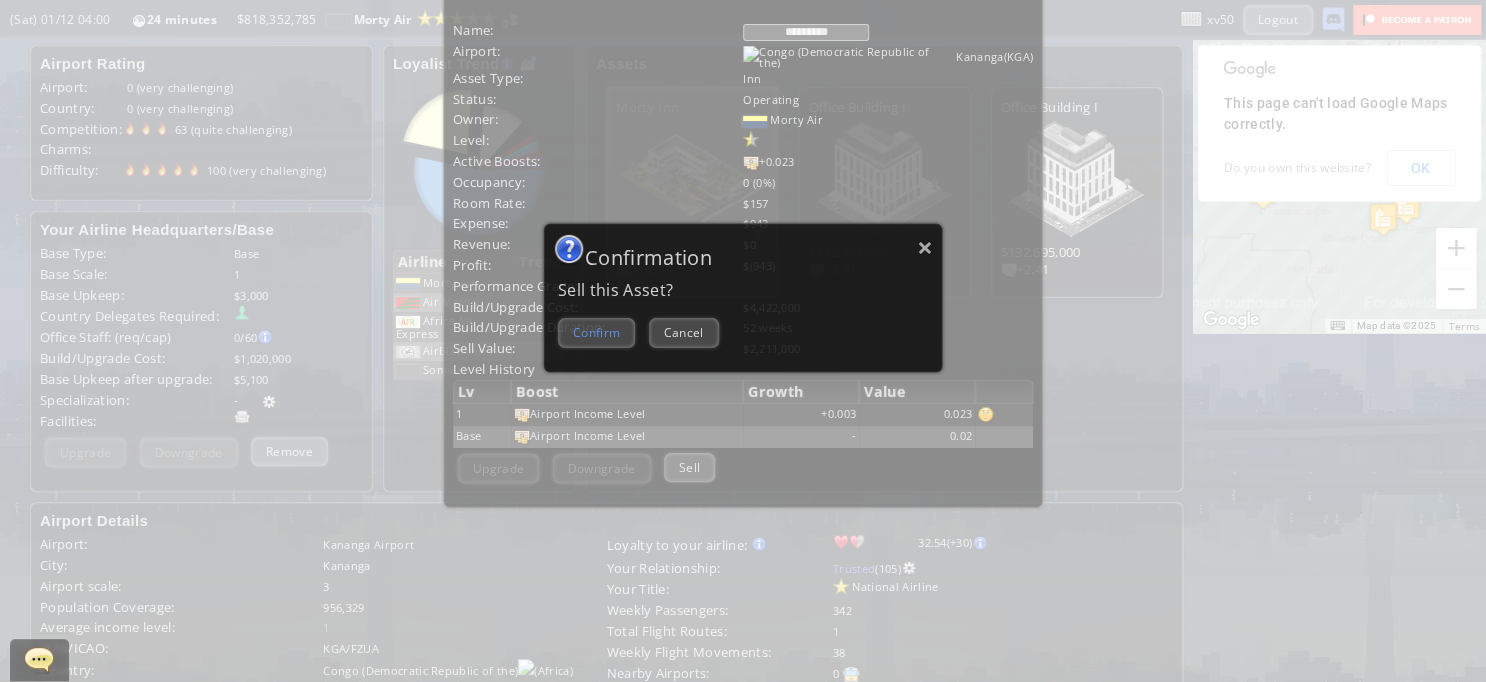click on "Confirm" at bounding box center [596, 332] 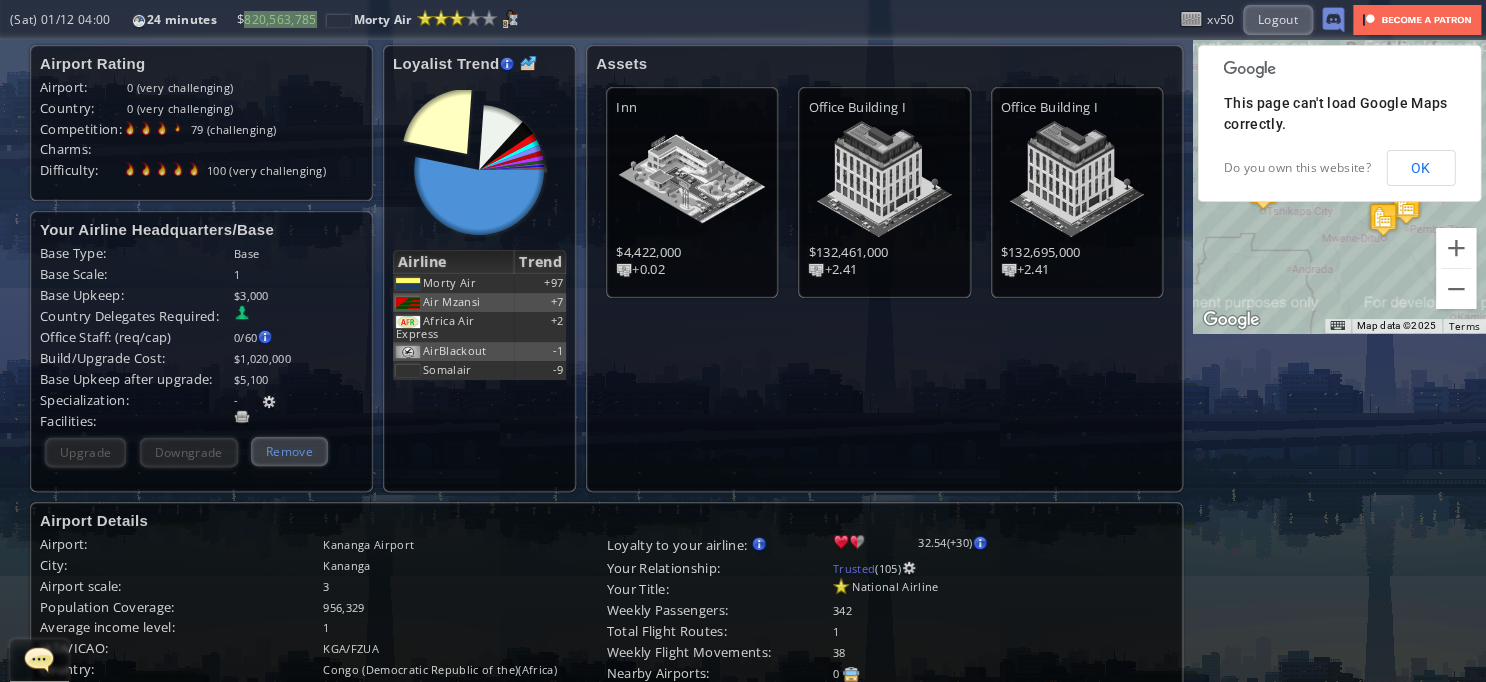 click on "Remove" at bounding box center (289, 451) 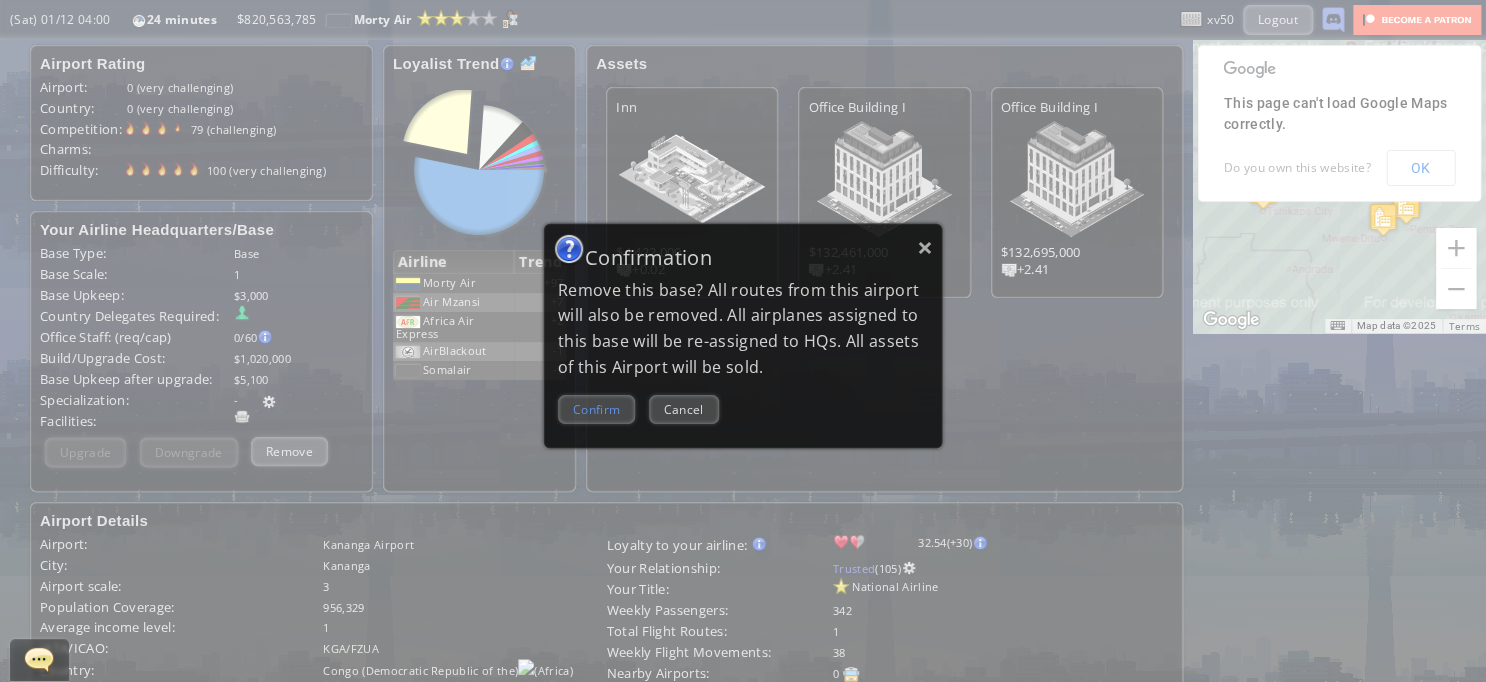 click on "Confirm" at bounding box center (596, 409) 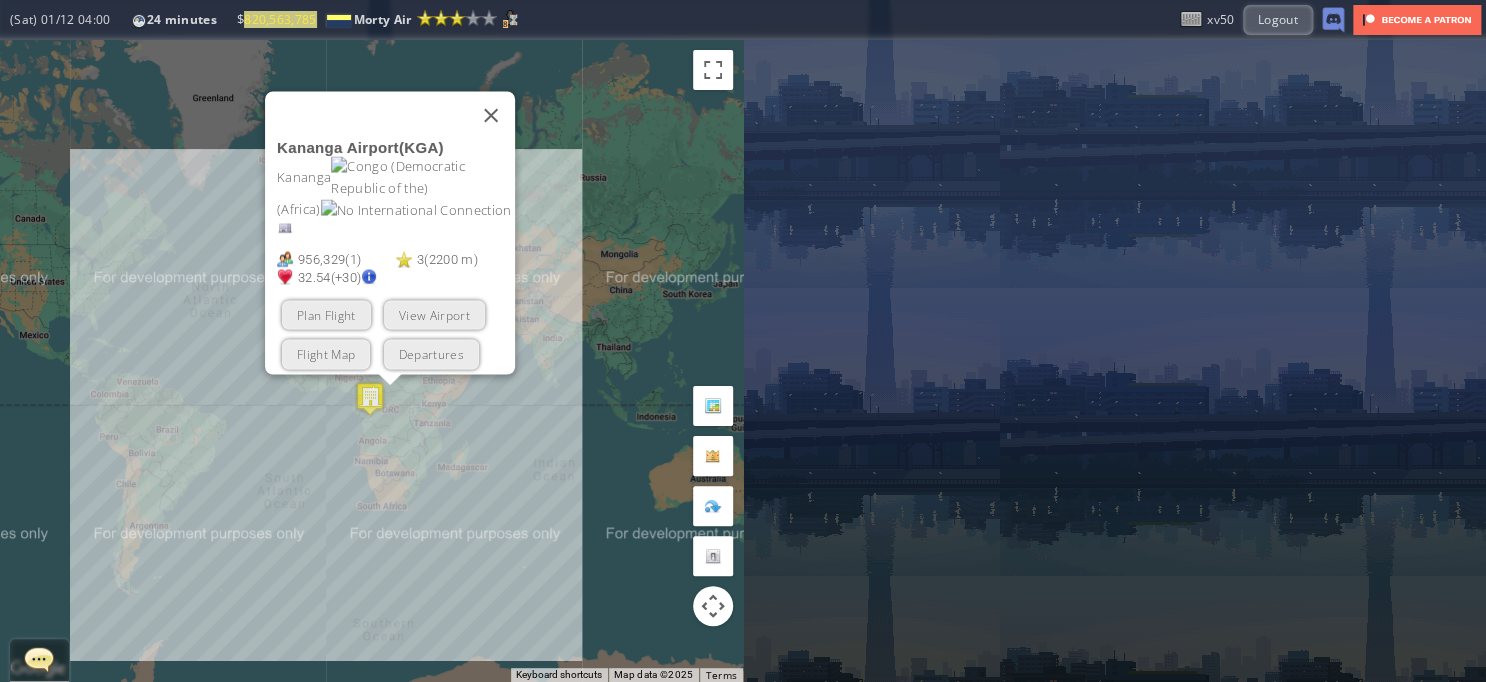 drag, startPoint x: 533, startPoint y: 450, endPoint x: 526, endPoint y: 434, distance: 17.464249 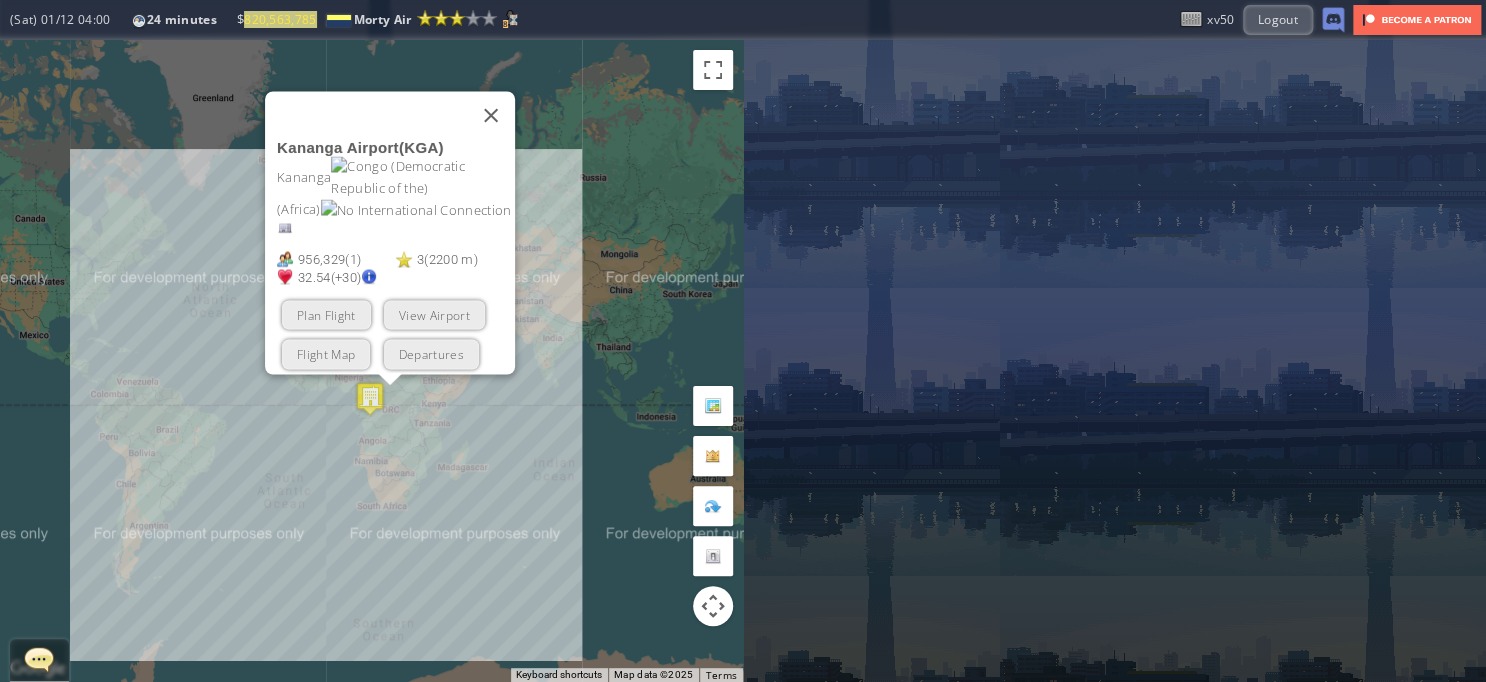 click on "To navigate, press the arrow keys.
Kananga Airport
Kananga
956,329 	( 1 )
3 	( 2200	 m )
32.54
(+30)
Plan Flight
View Airport
Flight Map
Departures" at bounding box center (371, 361) 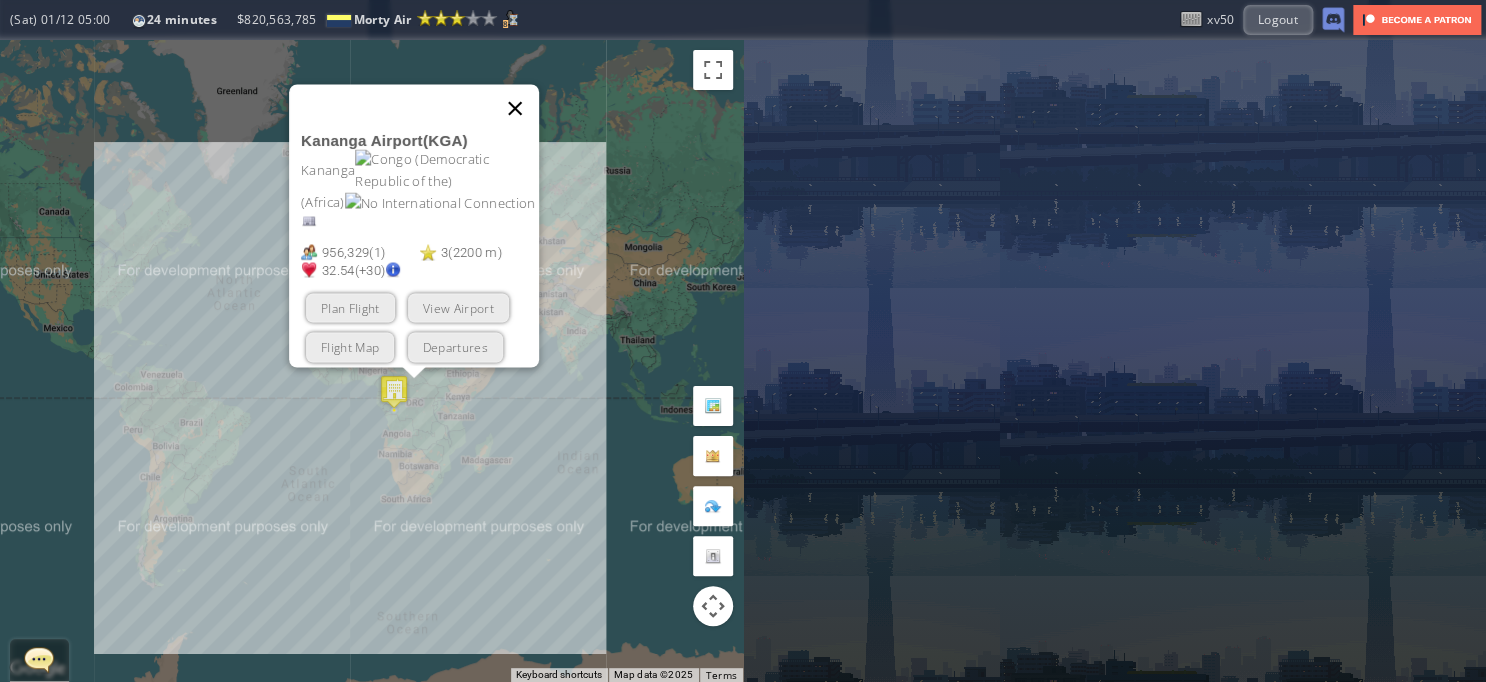 click at bounding box center [515, 108] 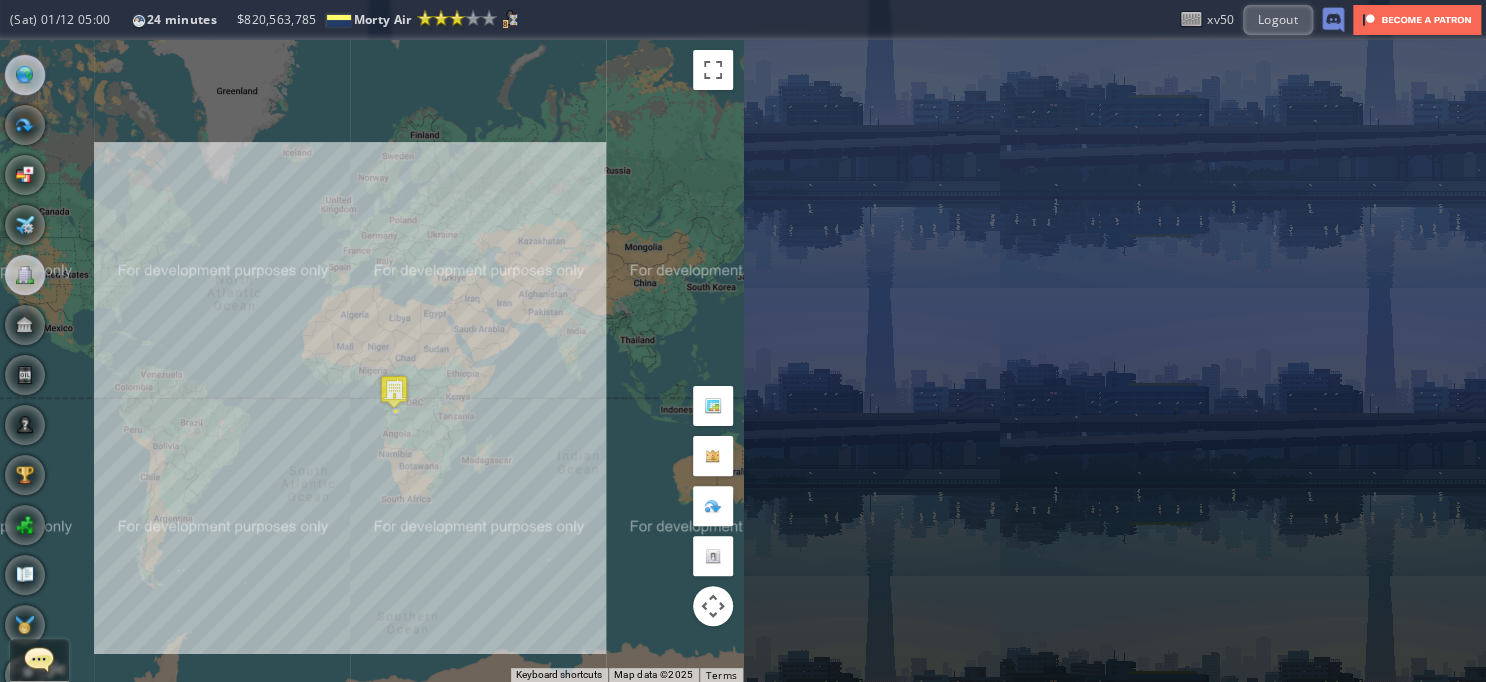 drag, startPoint x: 22, startPoint y: 303, endPoint x: 26, endPoint y: 282, distance: 21.377558 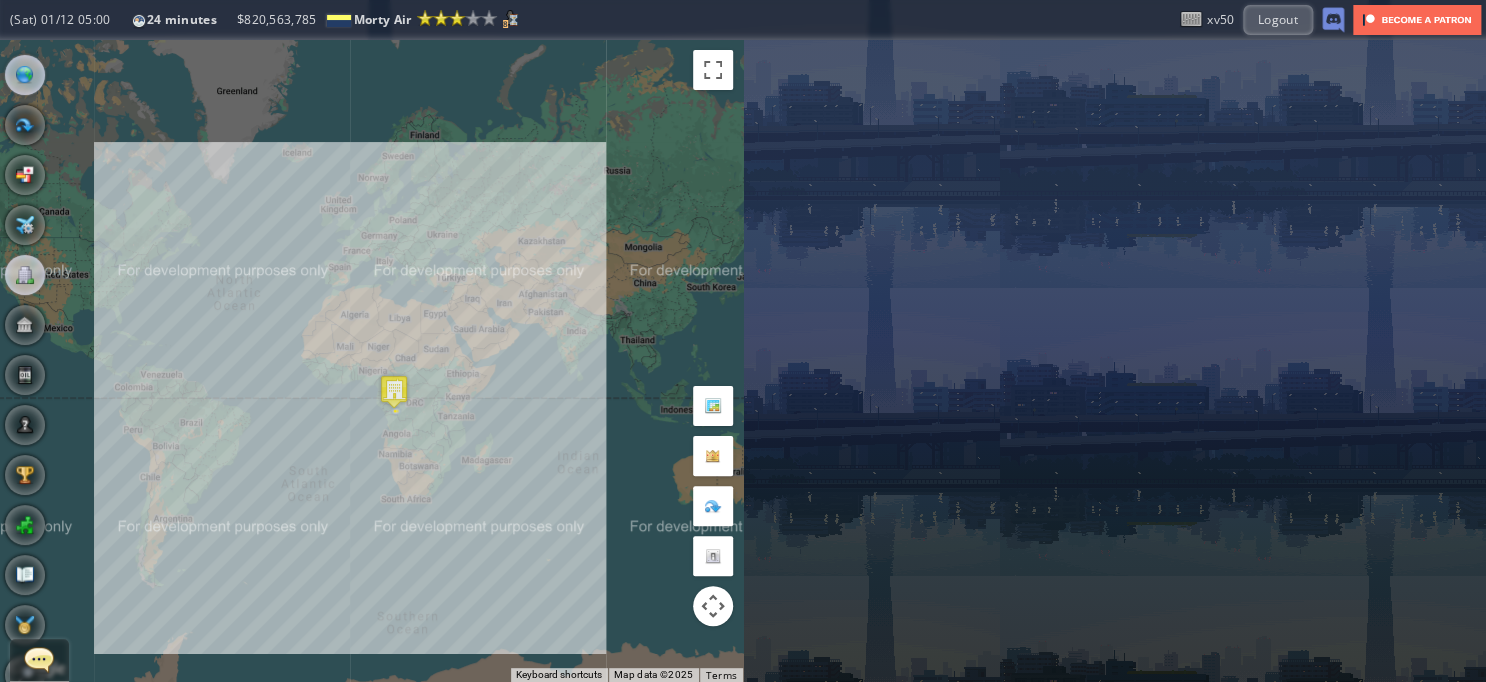 click on "Bank" at bounding box center [25, 325] 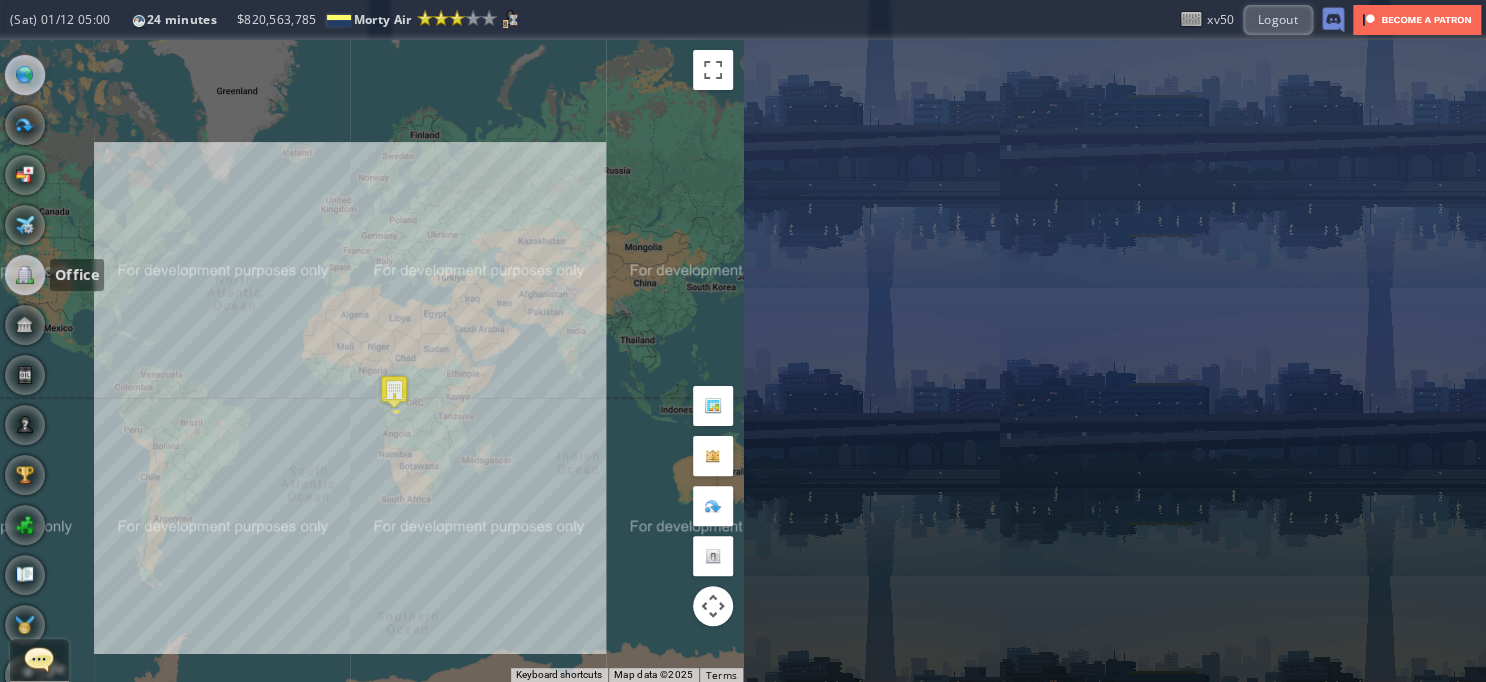 click at bounding box center [25, 275] 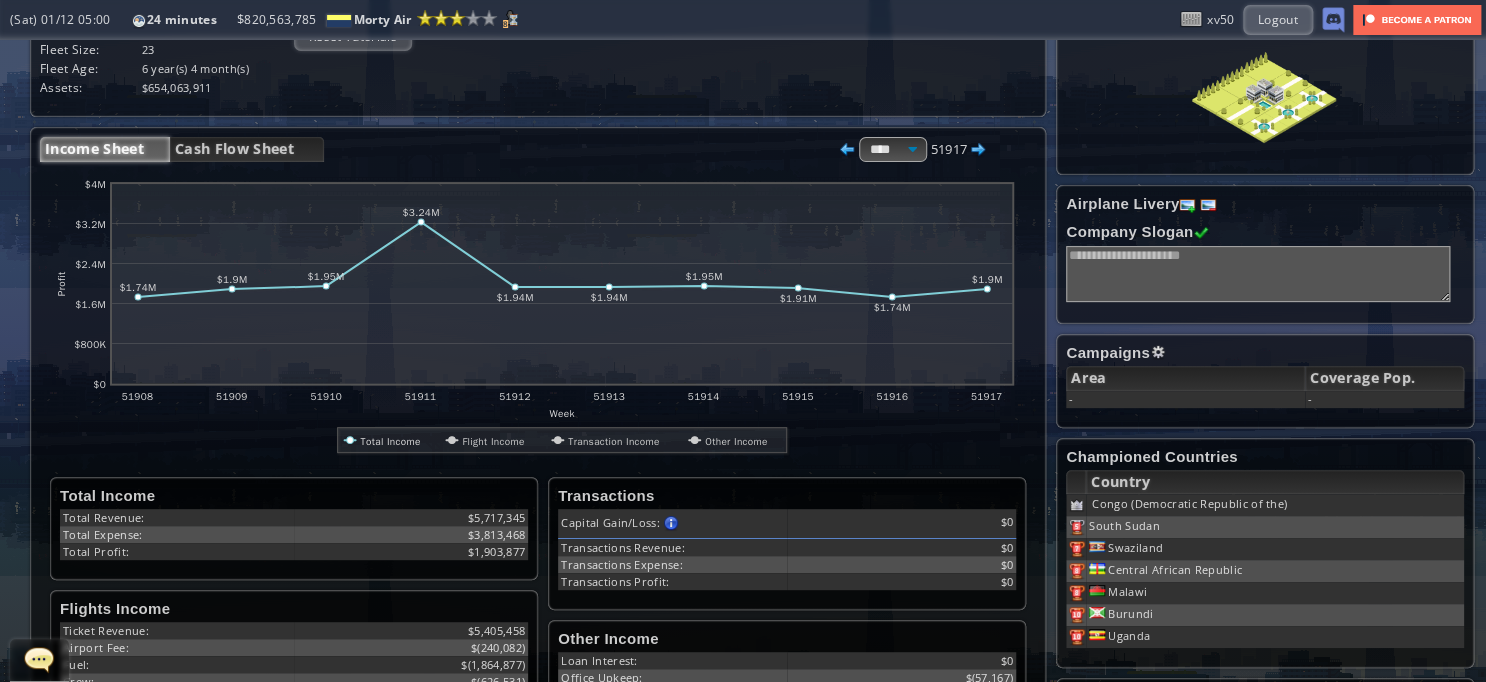 scroll, scrollTop: 0, scrollLeft: 0, axis: both 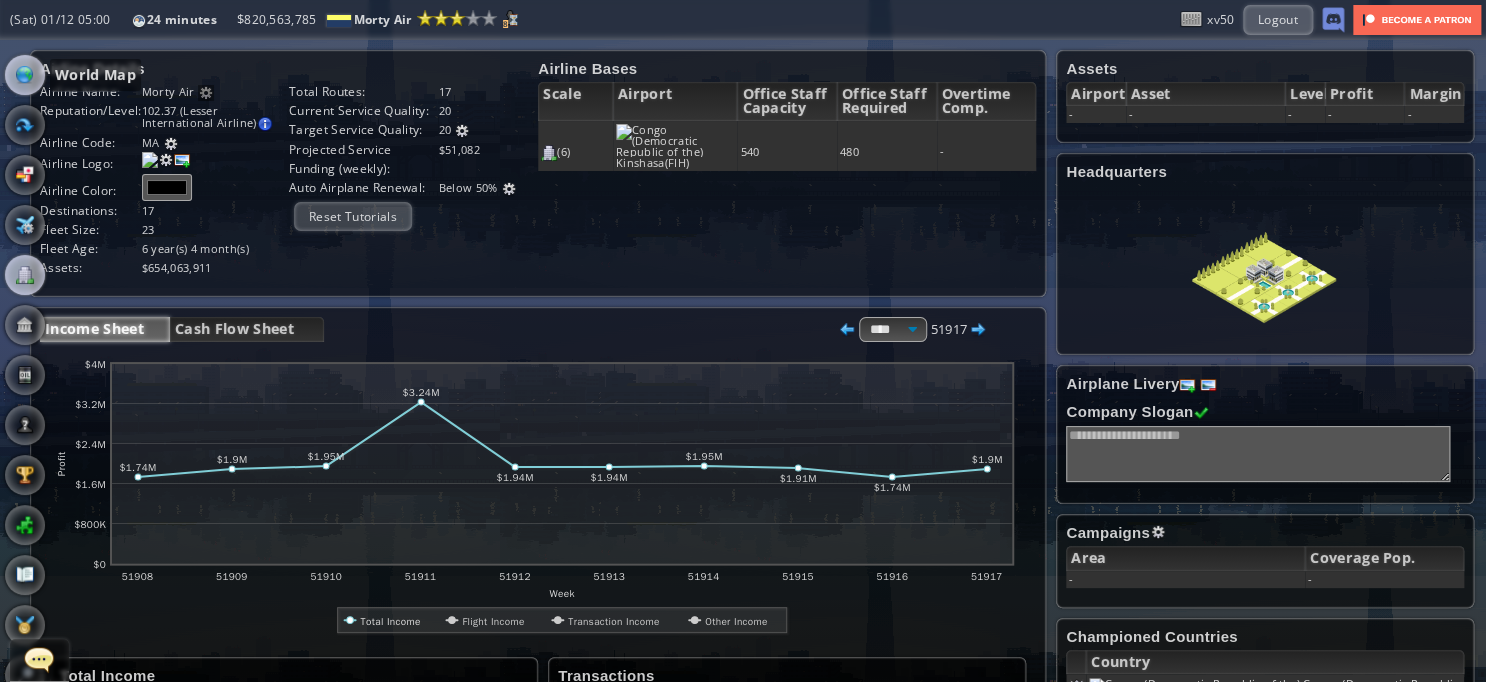 click at bounding box center (25, 75) 